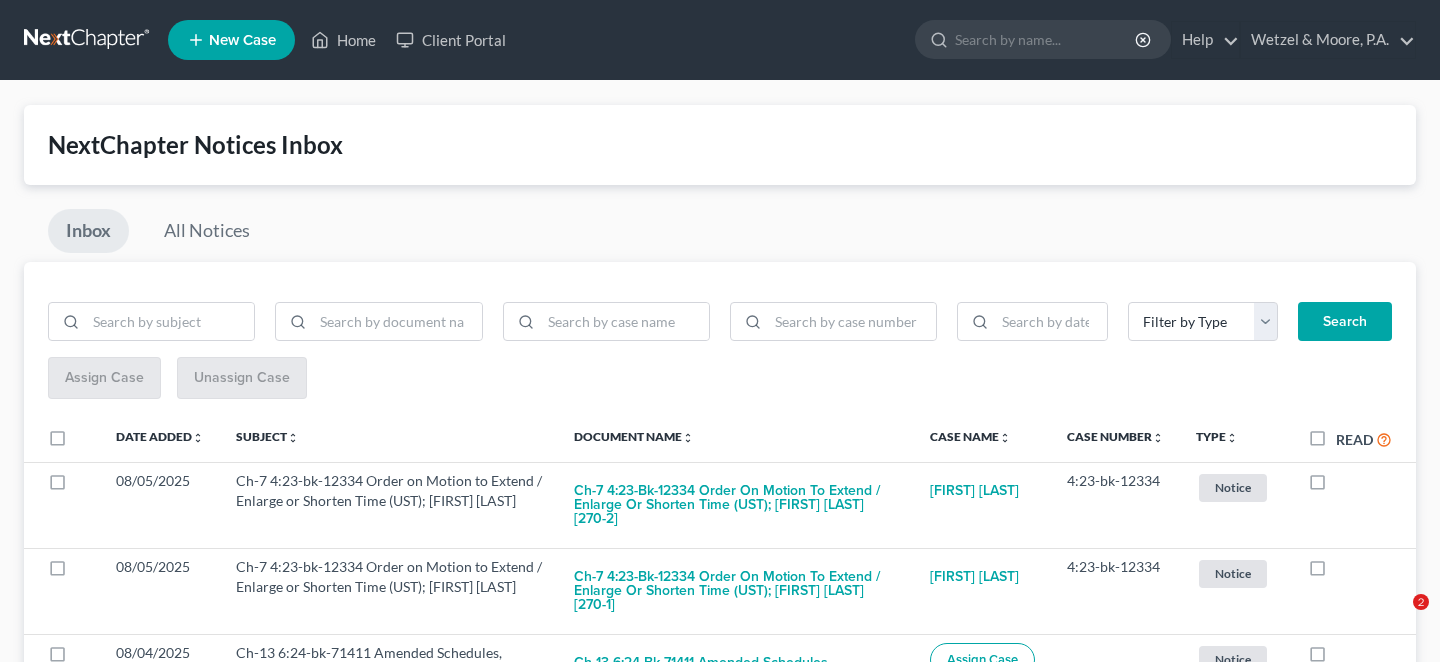 scroll, scrollTop: 0, scrollLeft: 0, axis: both 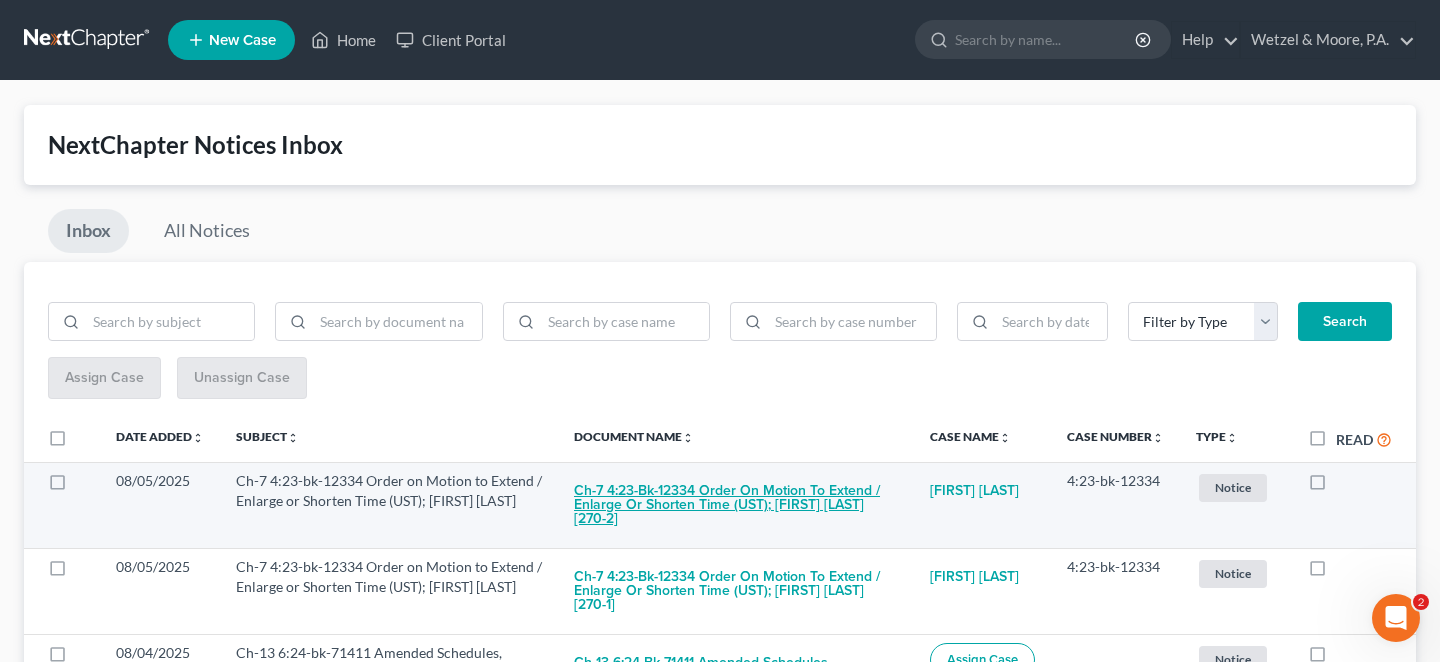 click on "Ch-7 4:23-bk-12334 Order on Motion to Extend / Enlarge or Shorten Time (UST); Don Tilton [270-2]" at bounding box center (736, 505) 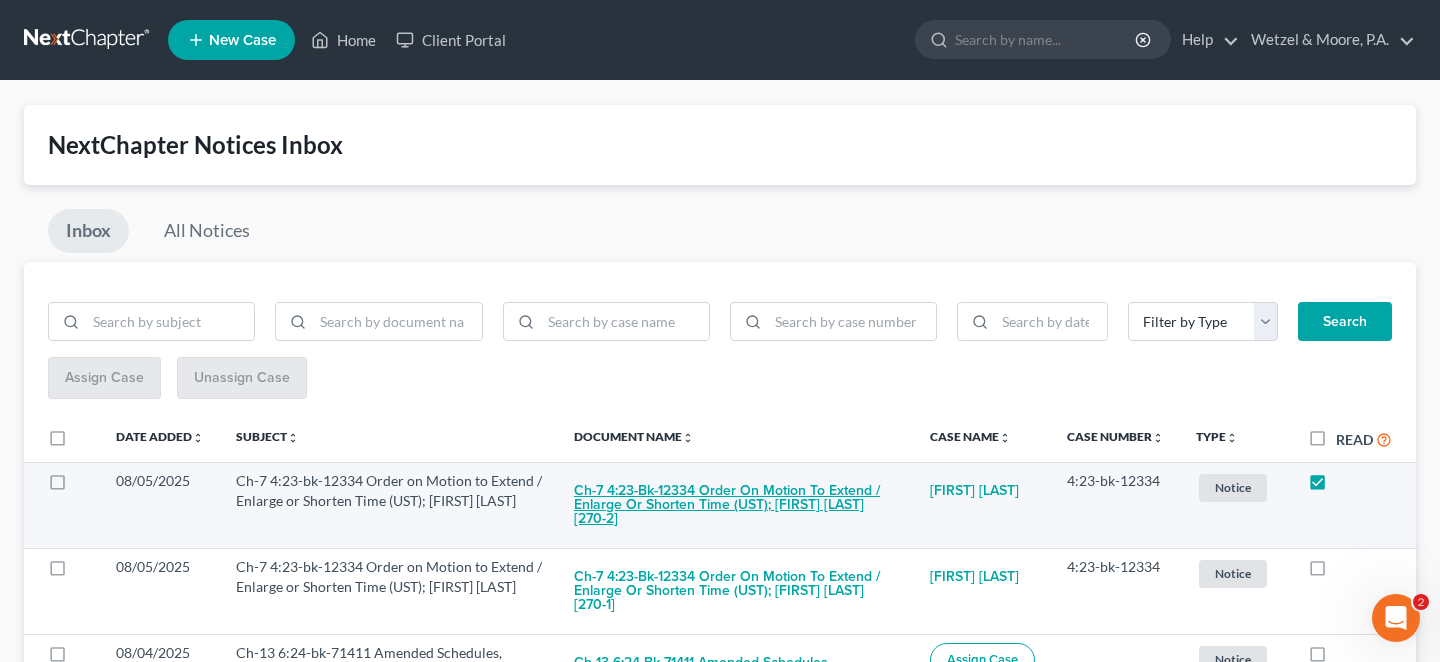 checkbox on "true" 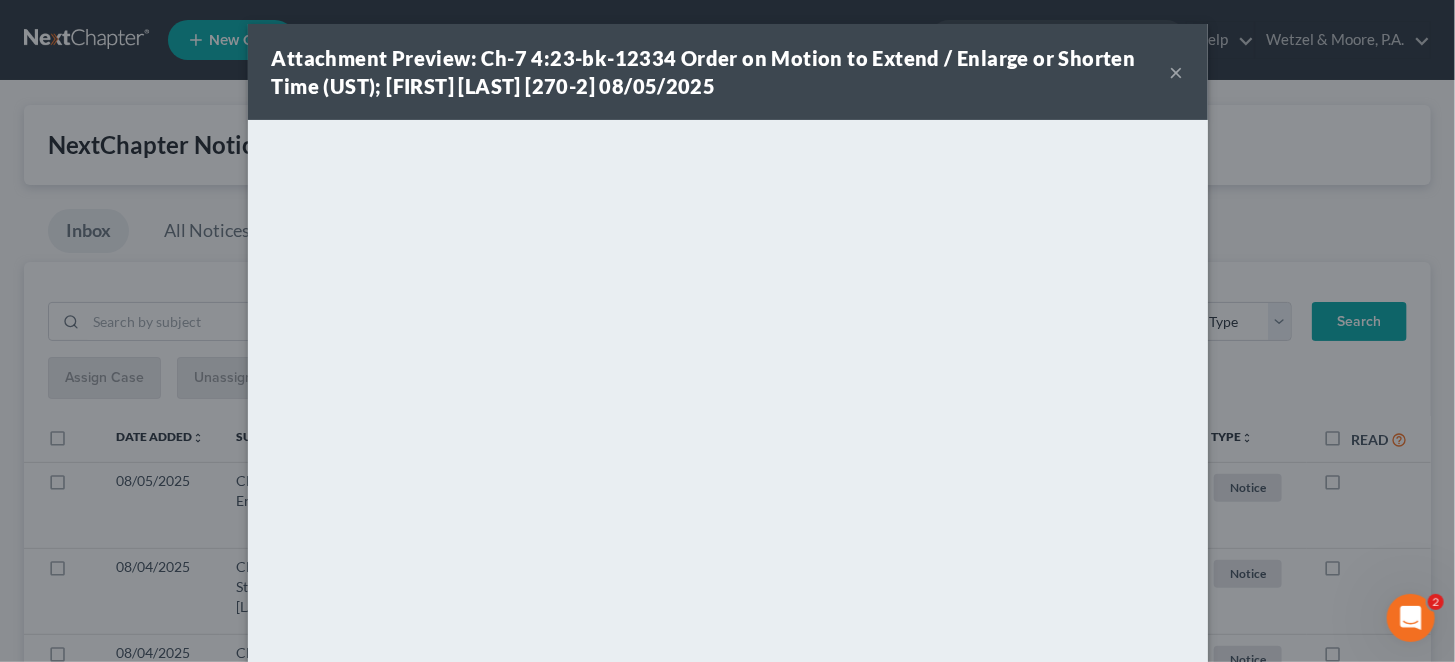 click on "×" at bounding box center (1177, 72) 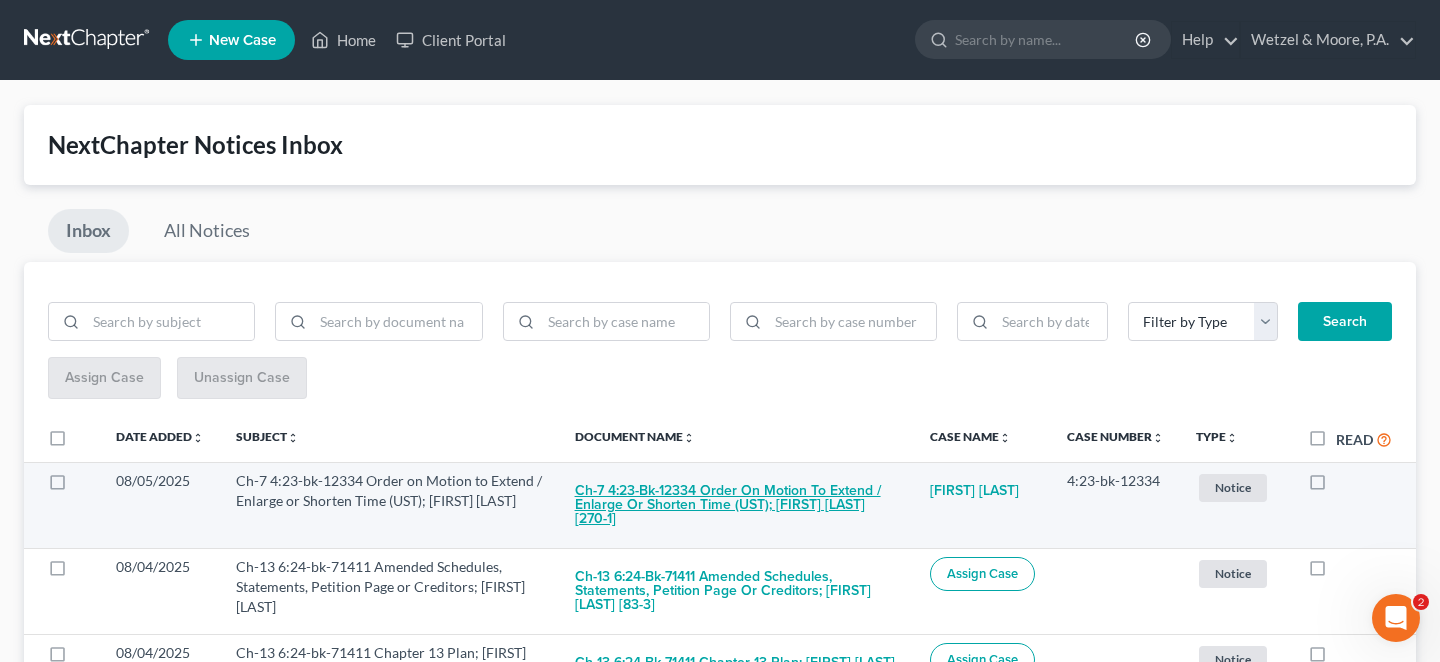 click on "Ch-7 4:23-bk-12334 Order on Motion to Extend / Enlarge or Shorten Time (UST); Don Tilton [270-1]" at bounding box center (736, 505) 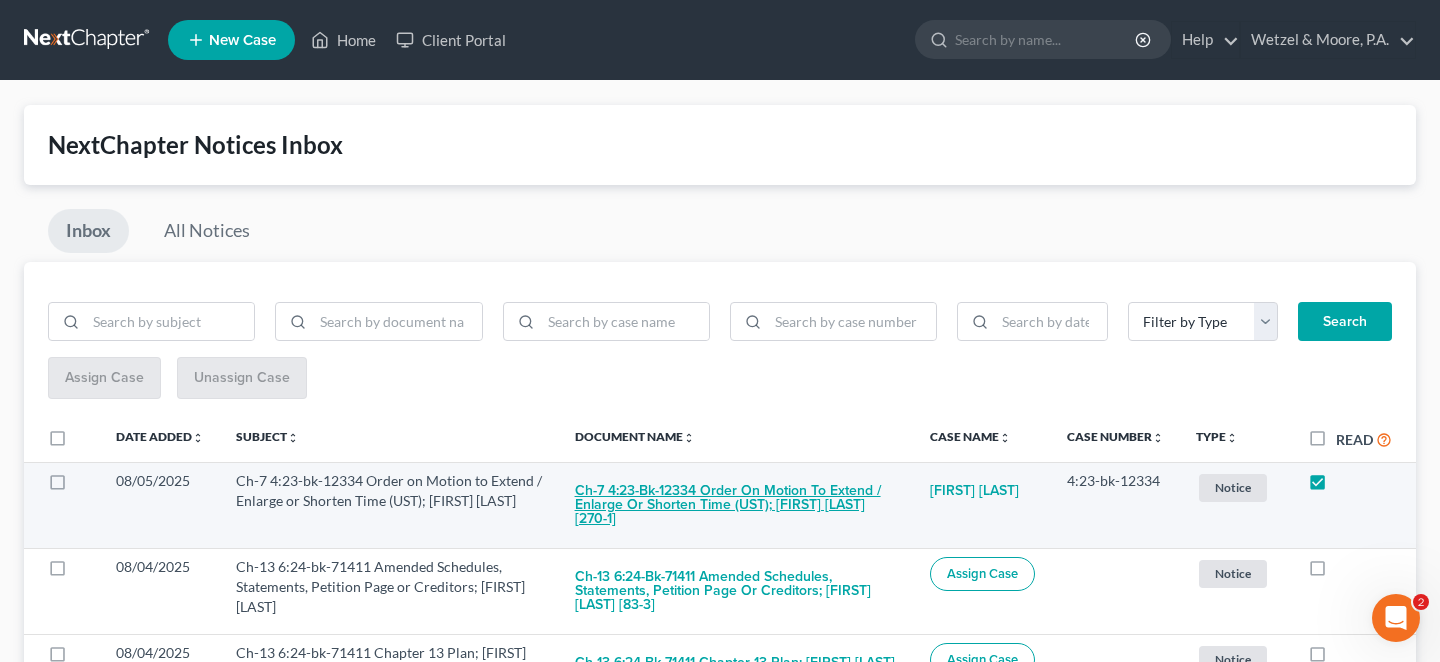 checkbox on "true" 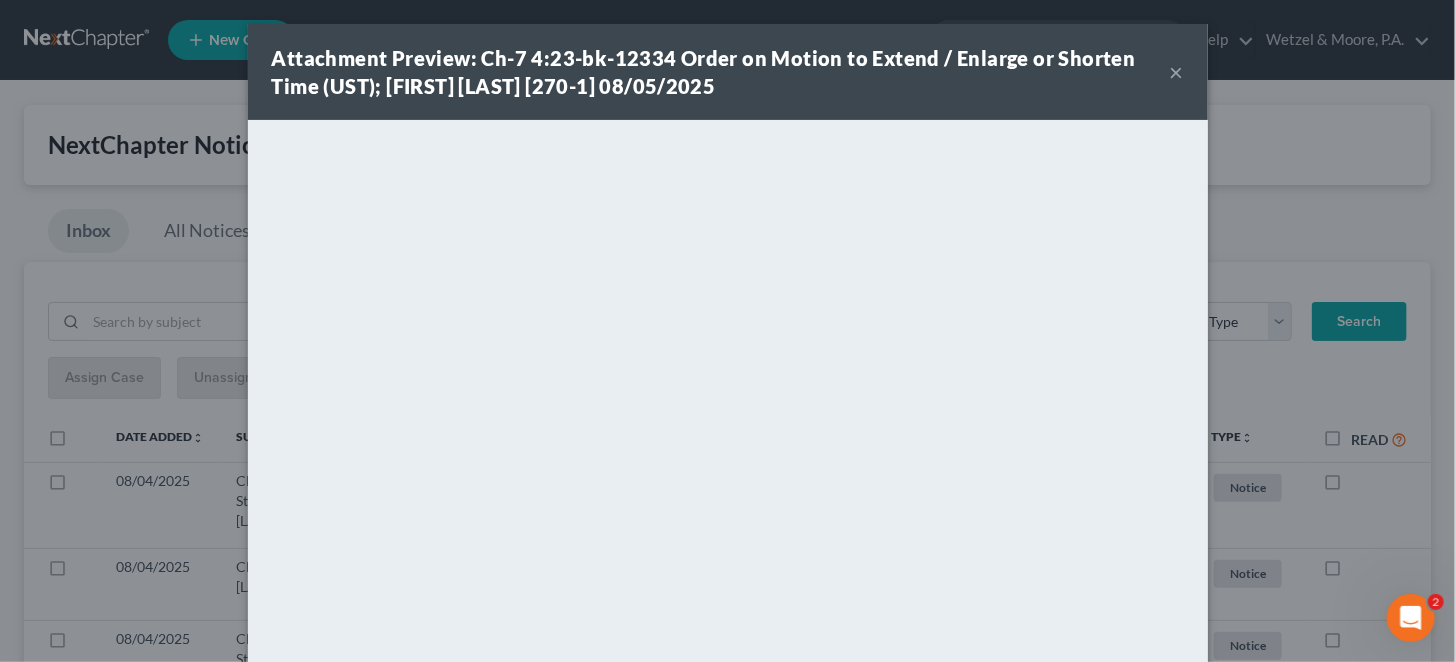 click on "Attachment Preview: Ch-7 4:23-bk-12334 Order on Motion to Extend / Enlarge or Shorten Time (UST); Don Tilton [270-1] 08/05/2025" at bounding box center [721, 72] 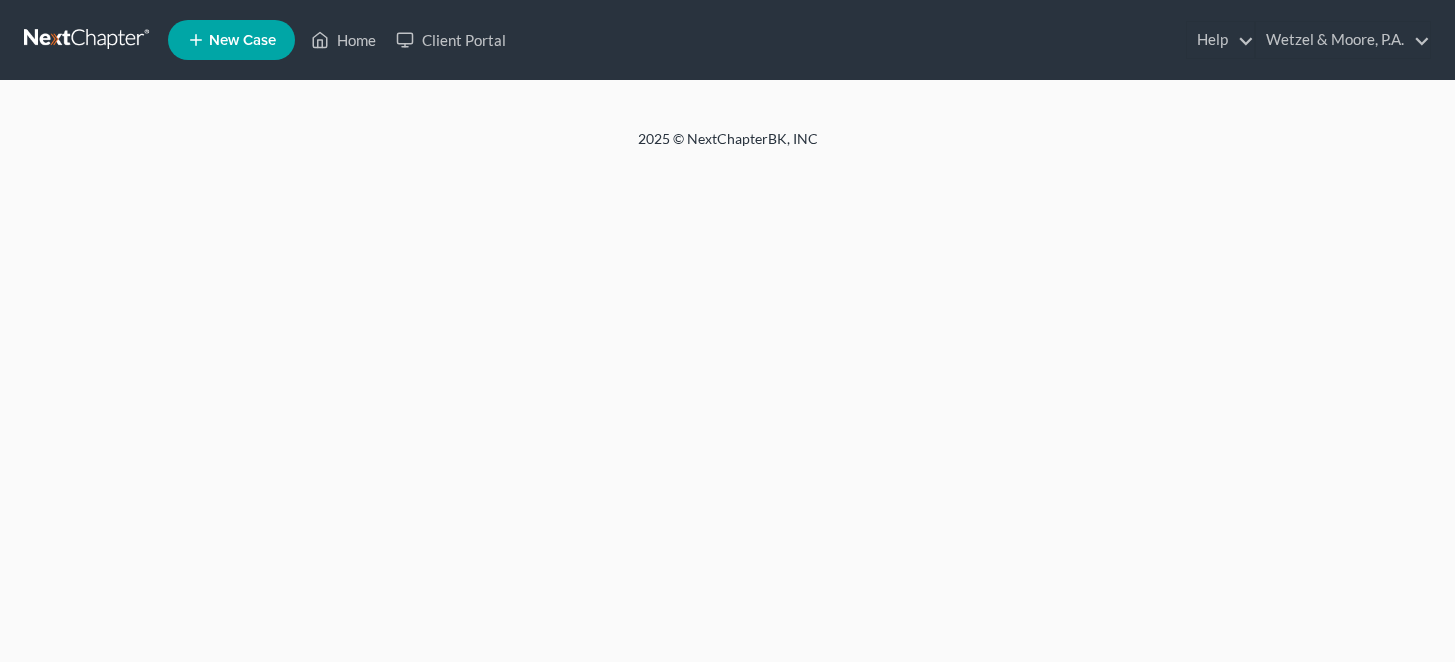 scroll, scrollTop: 0, scrollLeft: 0, axis: both 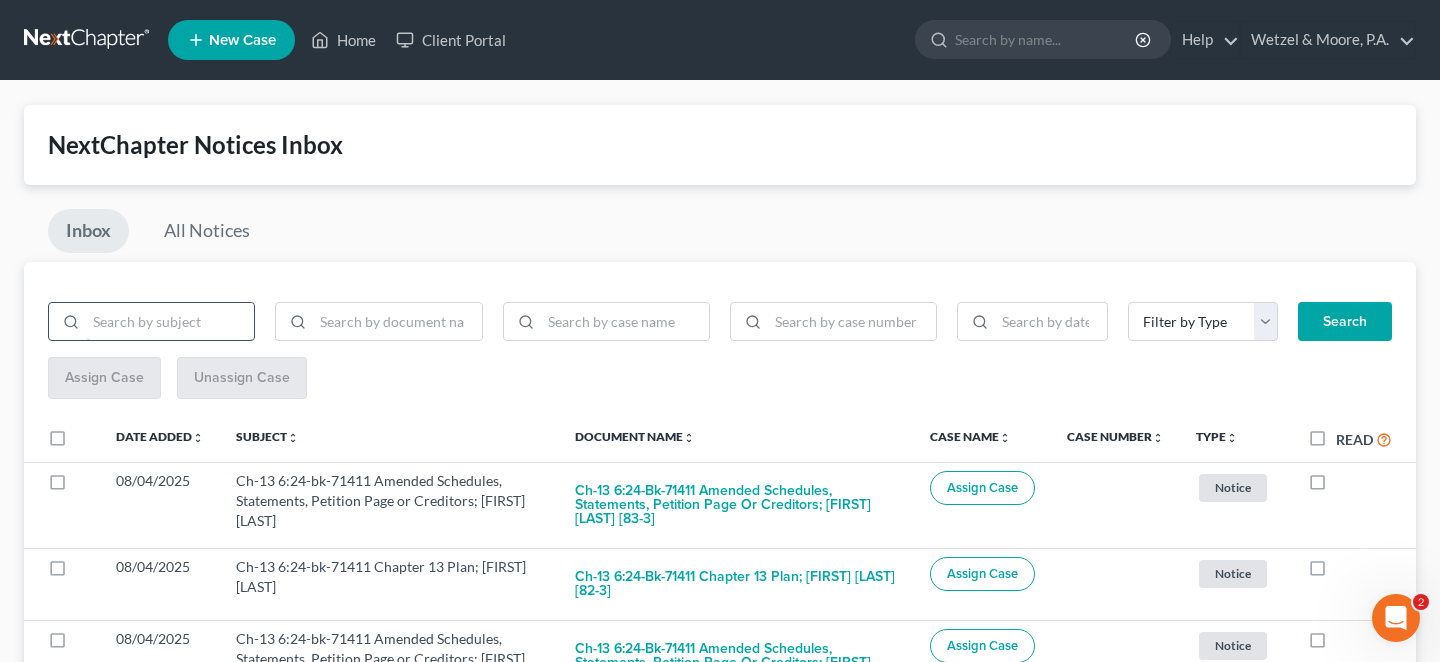 click at bounding box center [170, 322] 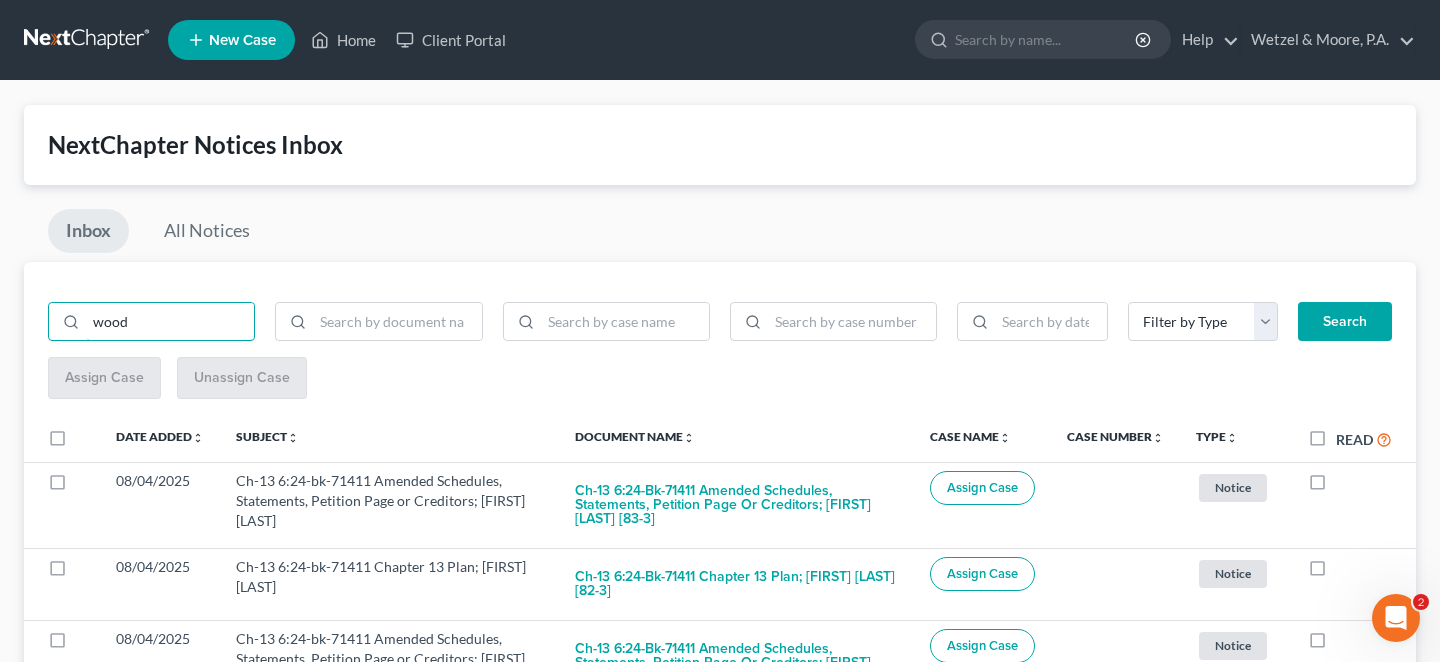 type on "wood" 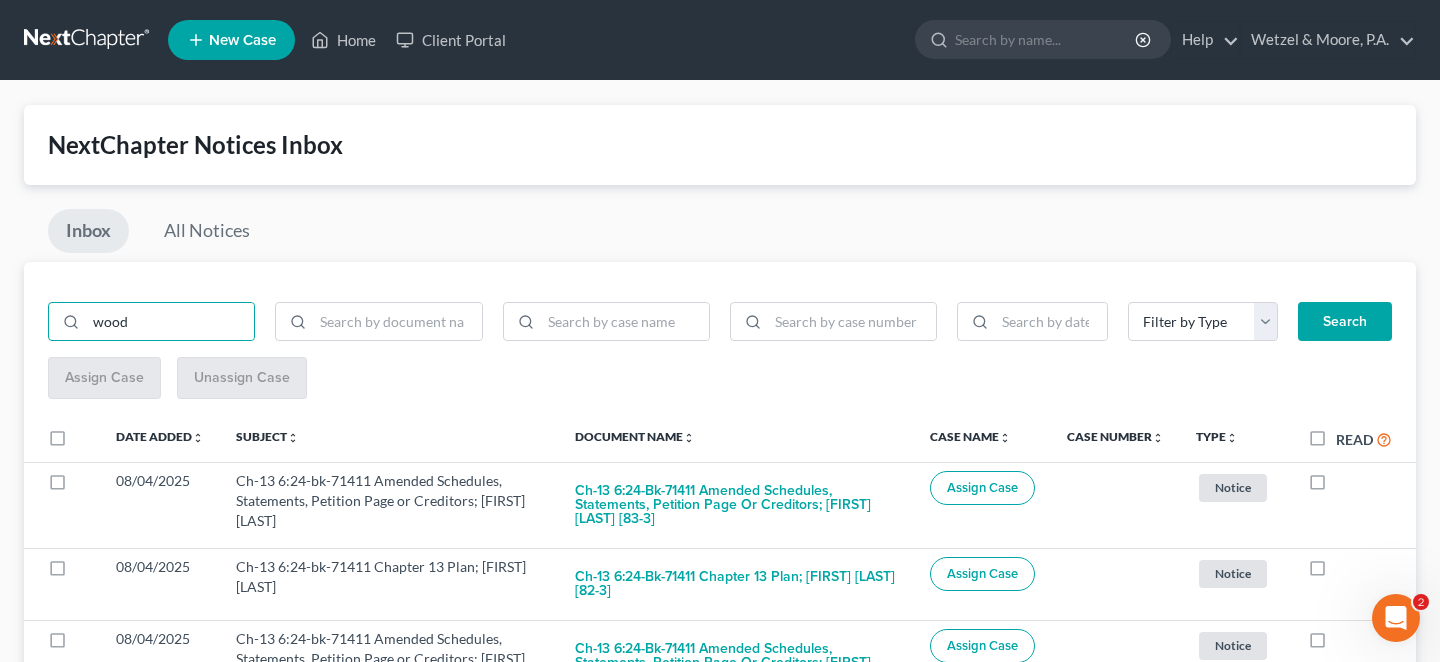 click on "Search" at bounding box center (1345, 322) 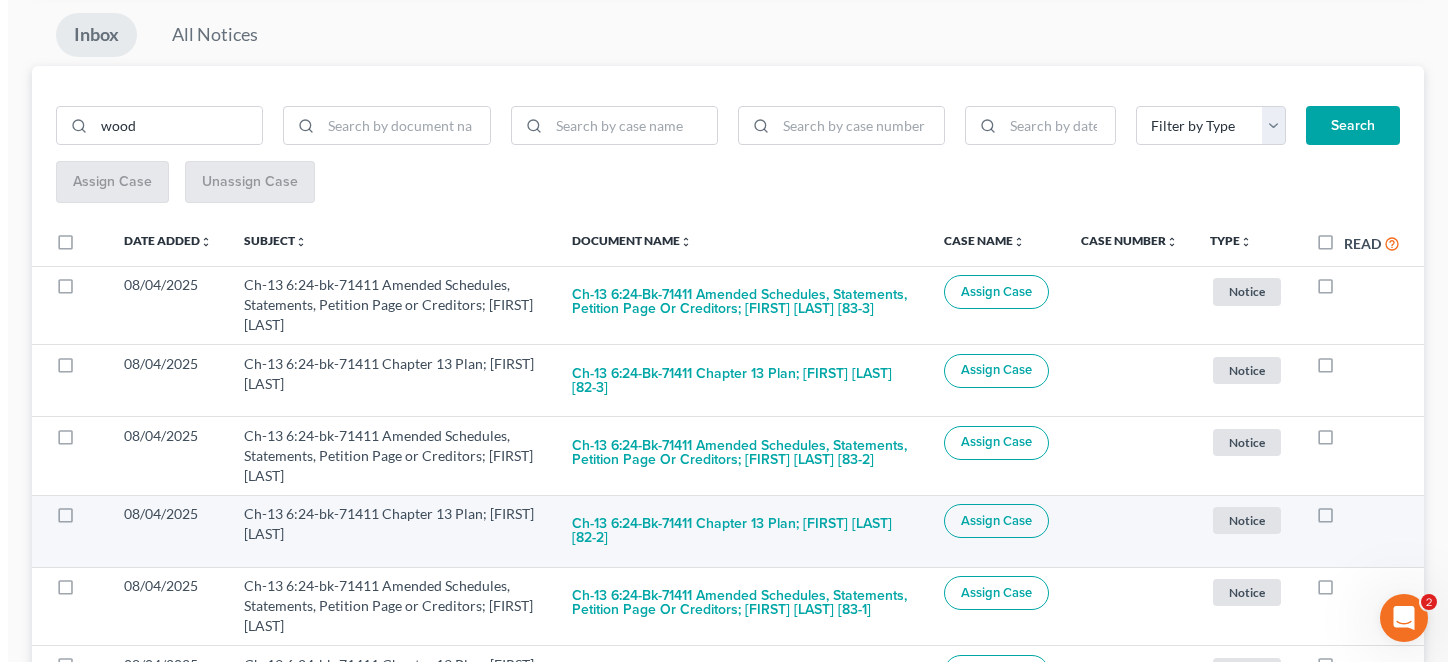 scroll, scrollTop: 233, scrollLeft: 0, axis: vertical 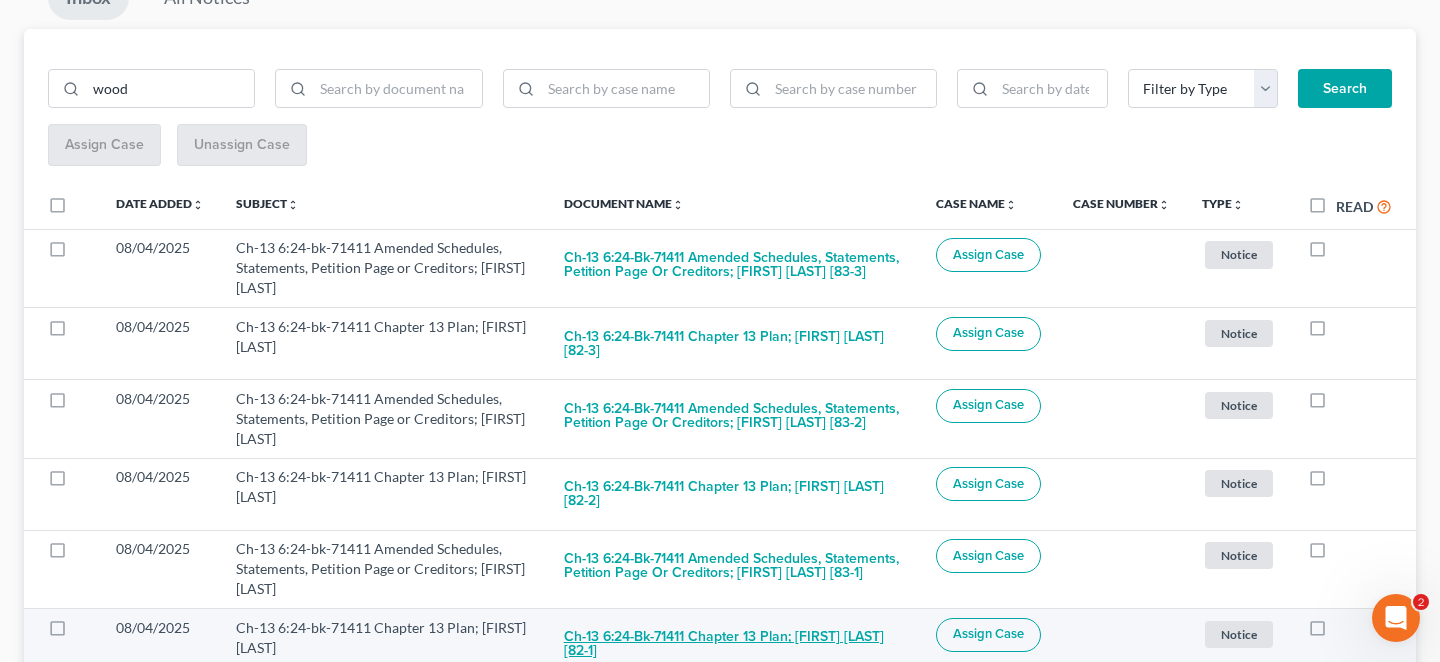 click on "Ch-13 6:24-bk-71411 Chapter 13 Plan; [FIRST] [LAST] [82-1]" at bounding box center [734, 645] 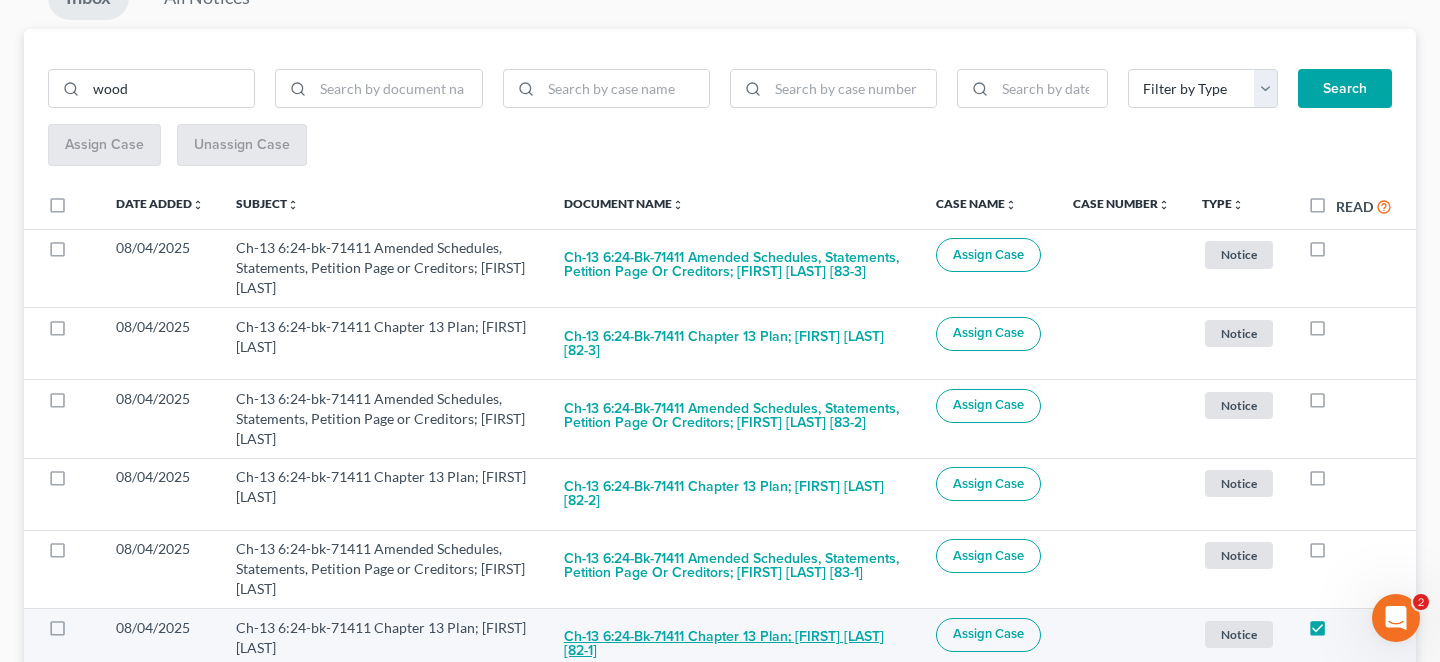 checkbox on "true" 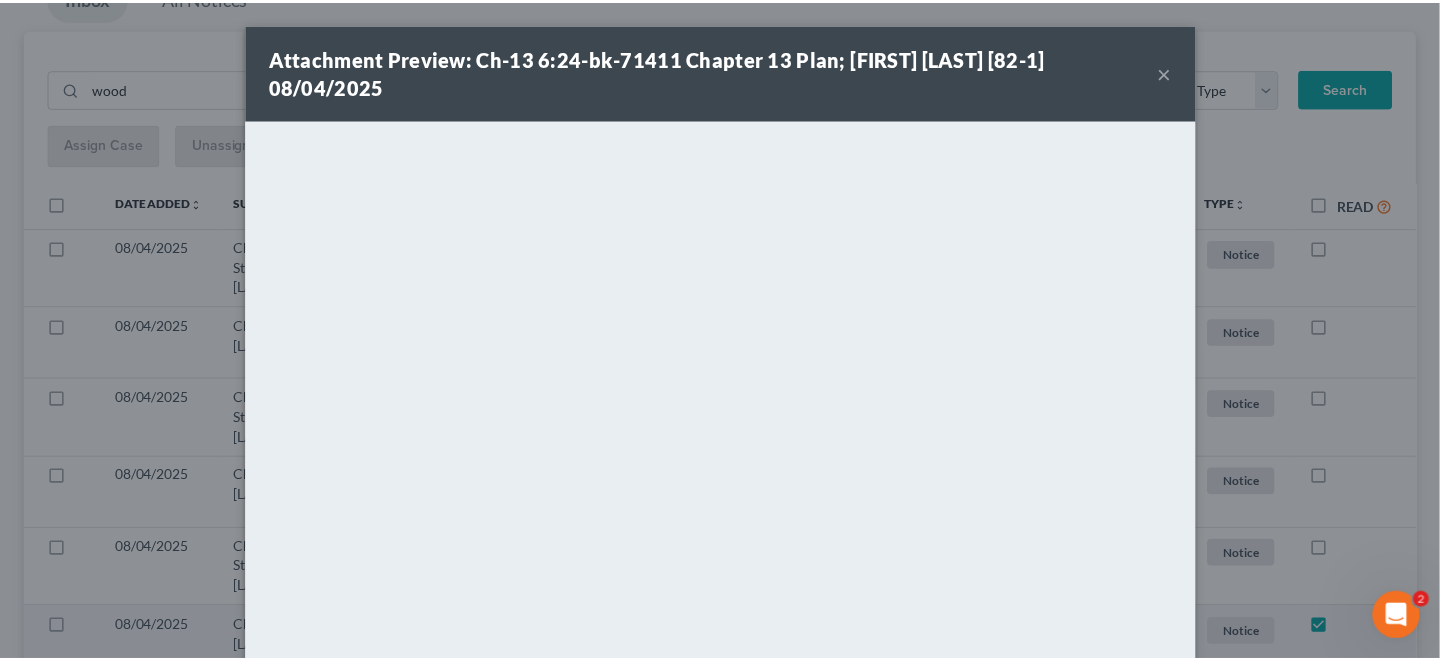 scroll, scrollTop: 194, scrollLeft: 0, axis: vertical 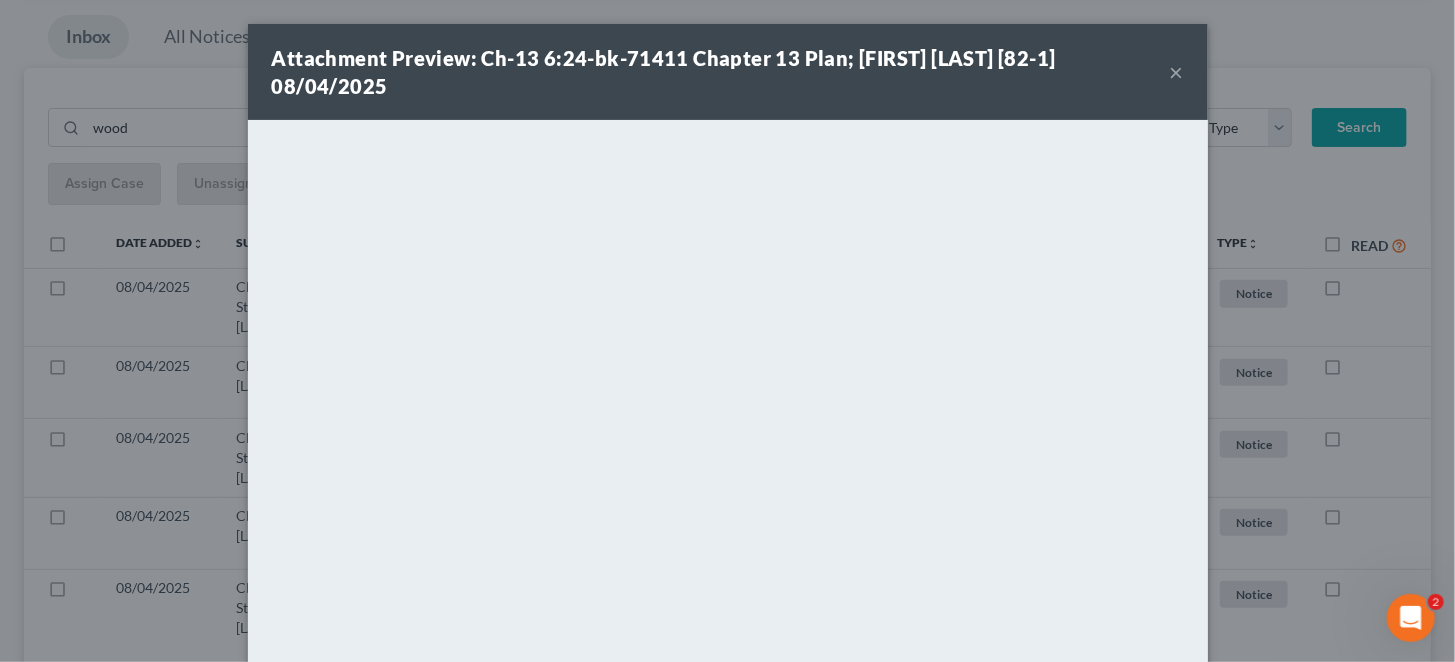 click on "×" at bounding box center [1177, 72] 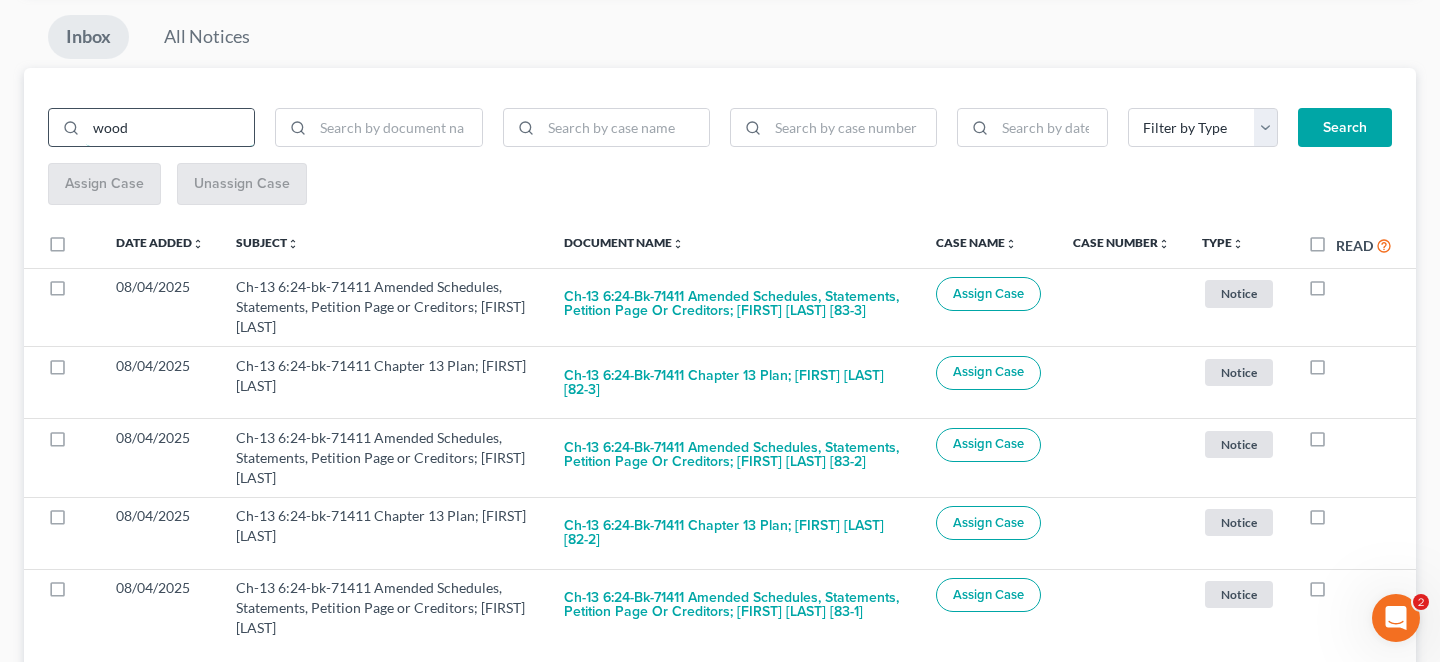 click on "wood" at bounding box center (170, 128) 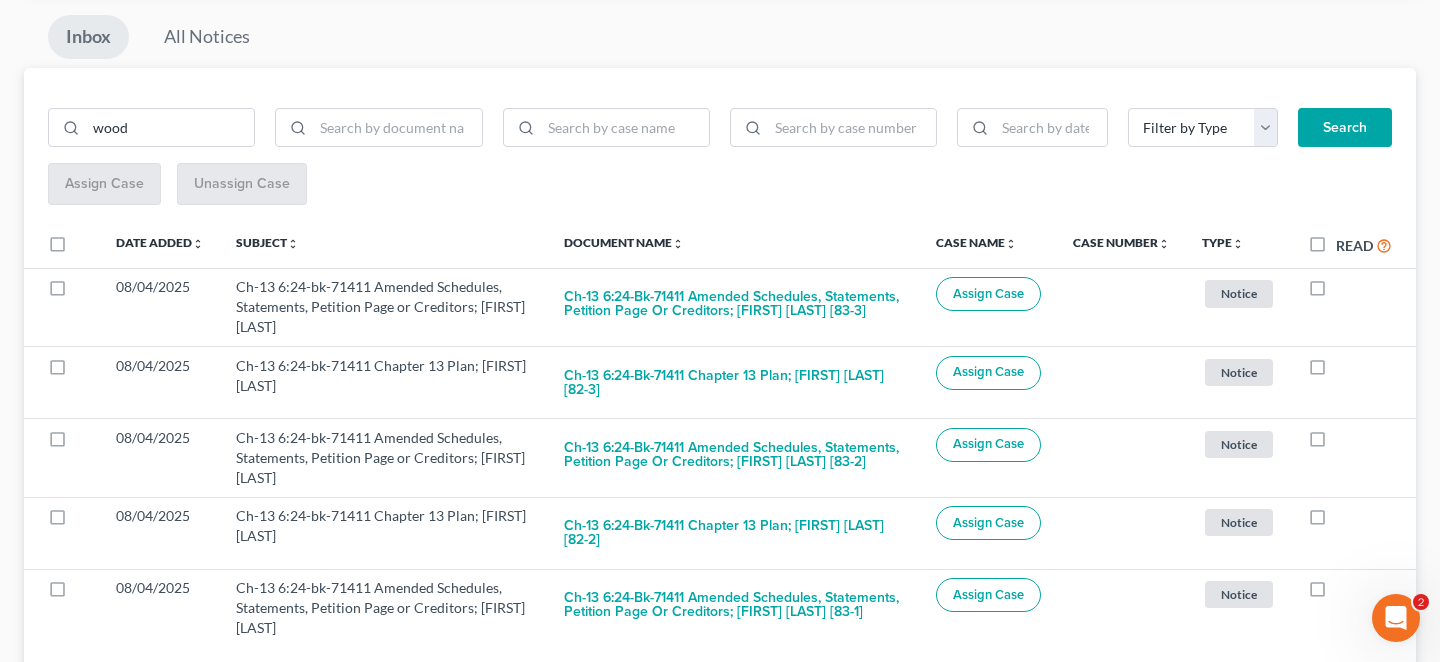 click on "Filter by Type AFCU Bank Satement Complaint CPS Credit Card Statement Creditor Debtor Client Hearing Hearing Notice HOLLIDAY Judgment LEFKOFF MOC Notice Order PROBER Proof of Claim Search Assign Case Unassign Case
Date Added
unfold_more
expand_more
expand_less
Subject
unfold_more
expand_more
expand_less
Document Name
unfold_more
expand_more
expand_less
Case Name
unfold_more
expand_more
expand_less
Case Number
unfold_more
expand_more
expand_less
Type
unfold_more
expand_more
expand_less
Read   Read 08/04/2025 Ch-13 6:24-bk-71411 Amended Schedules, Statements, Petition Page or Creditors; [FIRST] [LAST] Ch-13 6:24-bk-71411 Amended Schedules, Statements, Petition Page or Creditors; [FIRST] [LAST] [83-3] Assign Case Notice + Add Tag Notice × Select an option or create one AFCU Bank Satement Complaint CPS Credit Card Statement Creditor Debtor Client Hearing LEFKOFF" at bounding box center [720, 377] 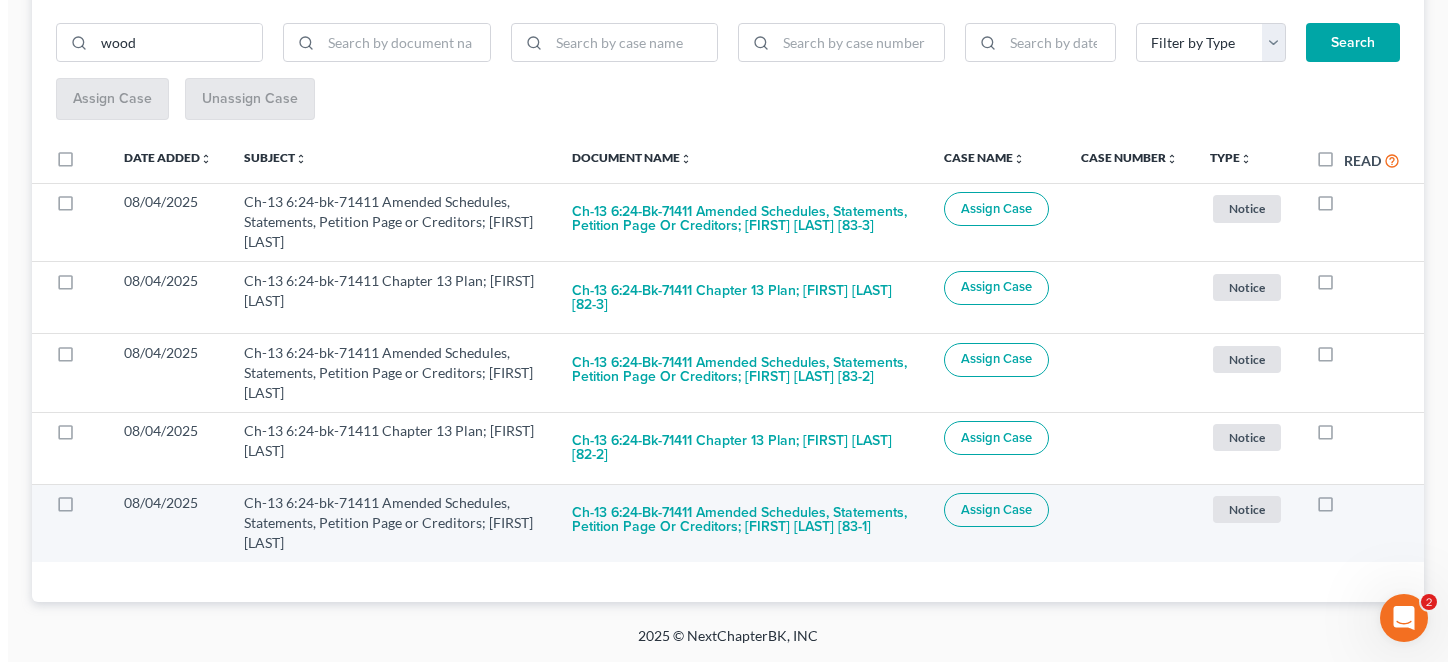scroll, scrollTop: 194, scrollLeft: 0, axis: vertical 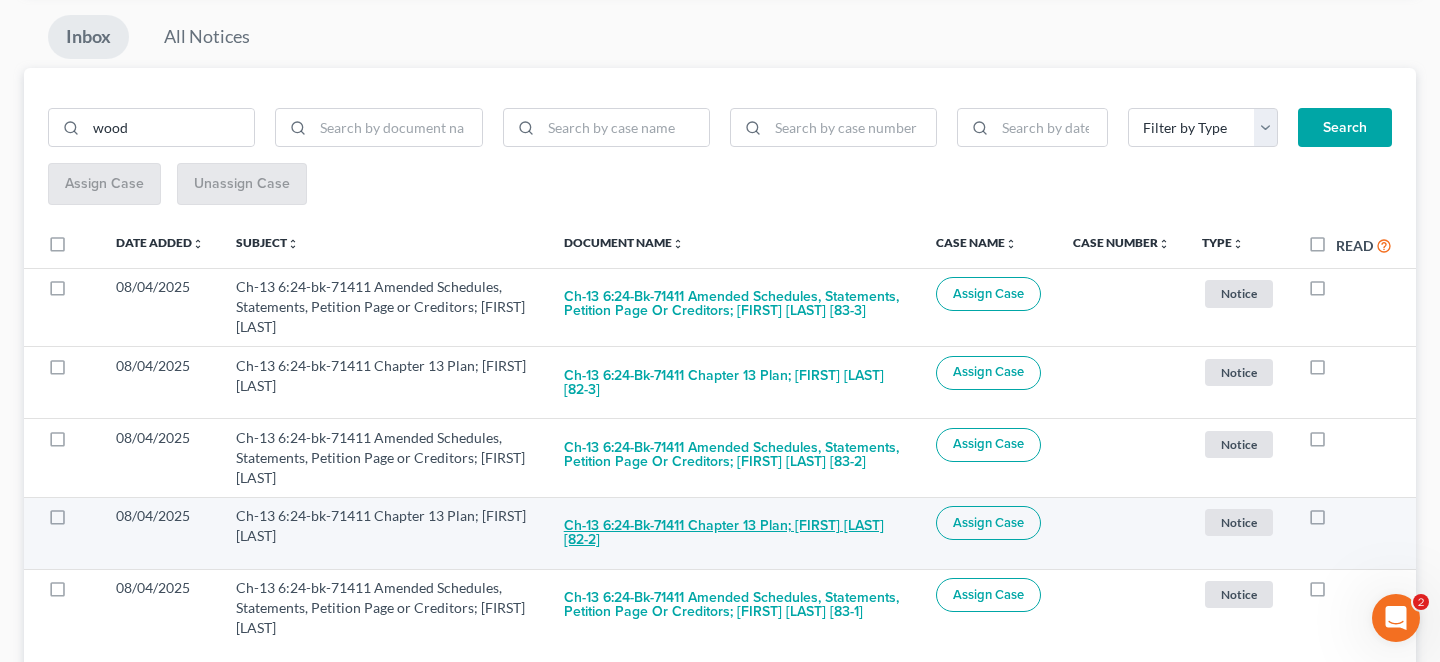click on "Ch-13 6:24-bk-71411 Chapter 13 Plan; [FIRST] [LAST] [82-2]" at bounding box center (734, 533) 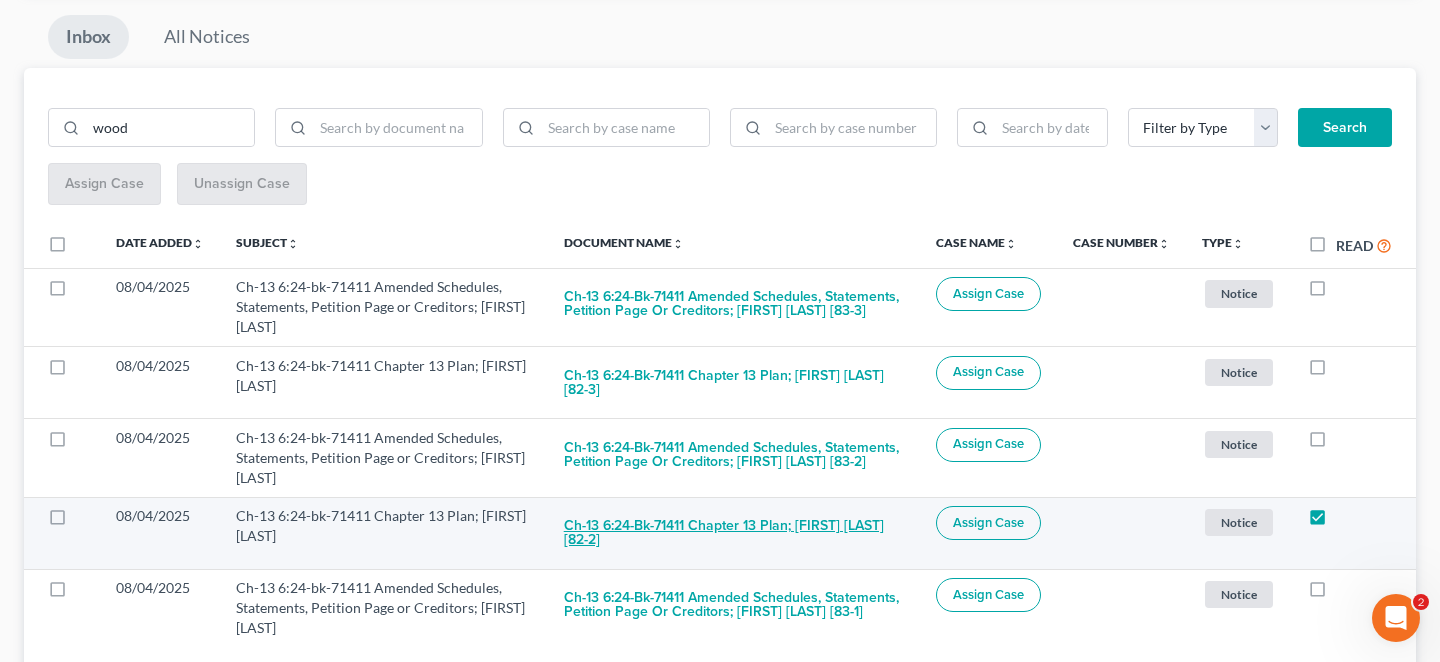 checkbox on "true" 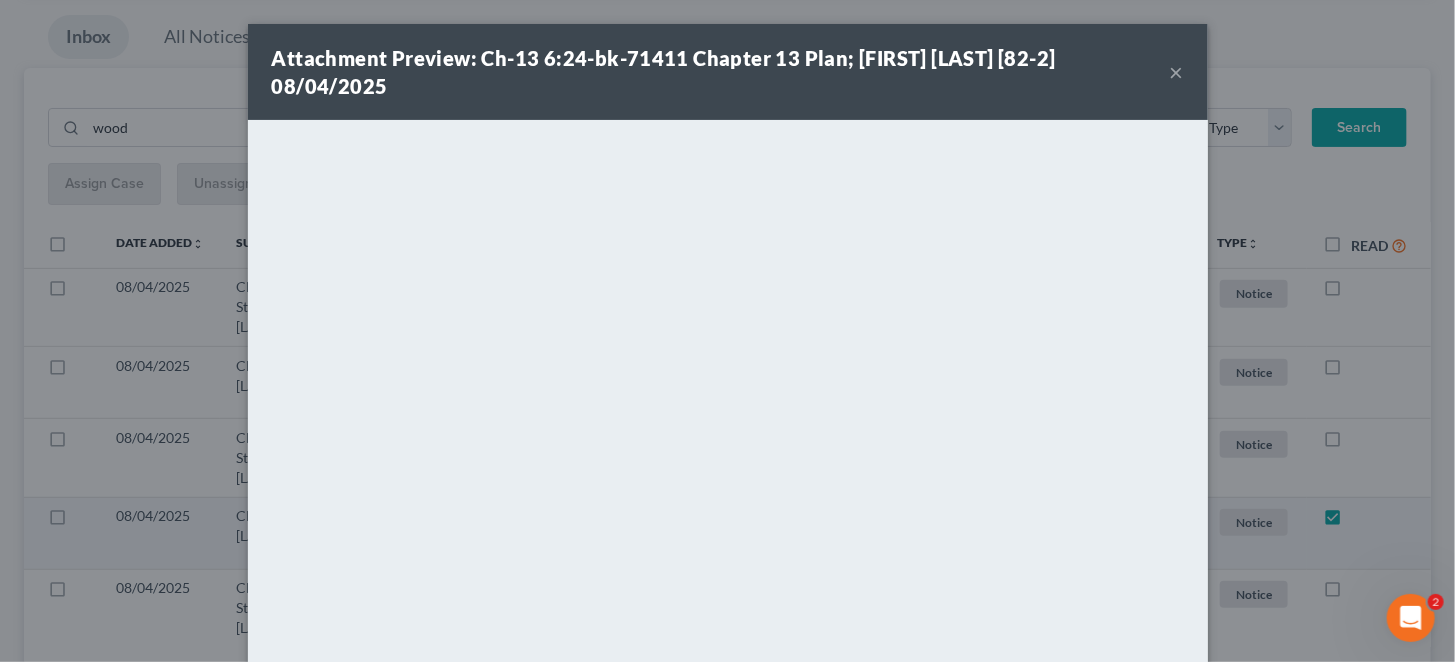 scroll, scrollTop: 140, scrollLeft: 0, axis: vertical 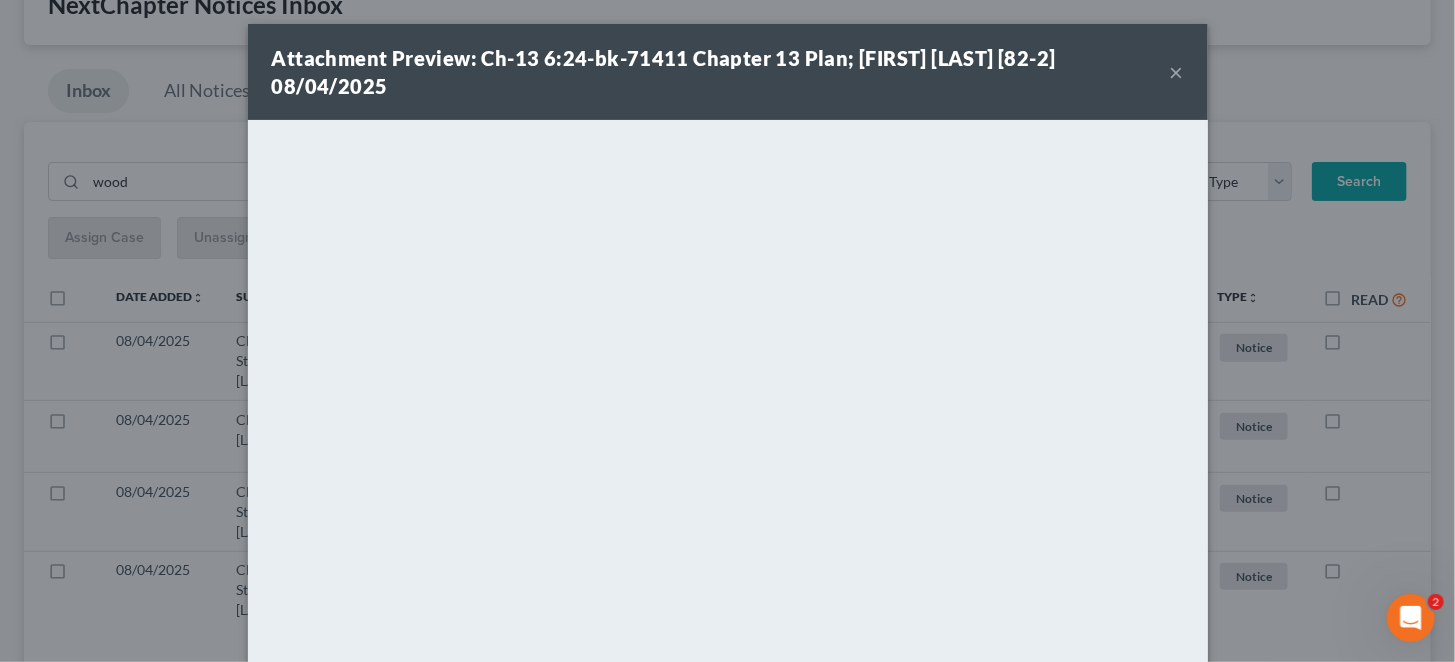 click on "×" at bounding box center [1177, 72] 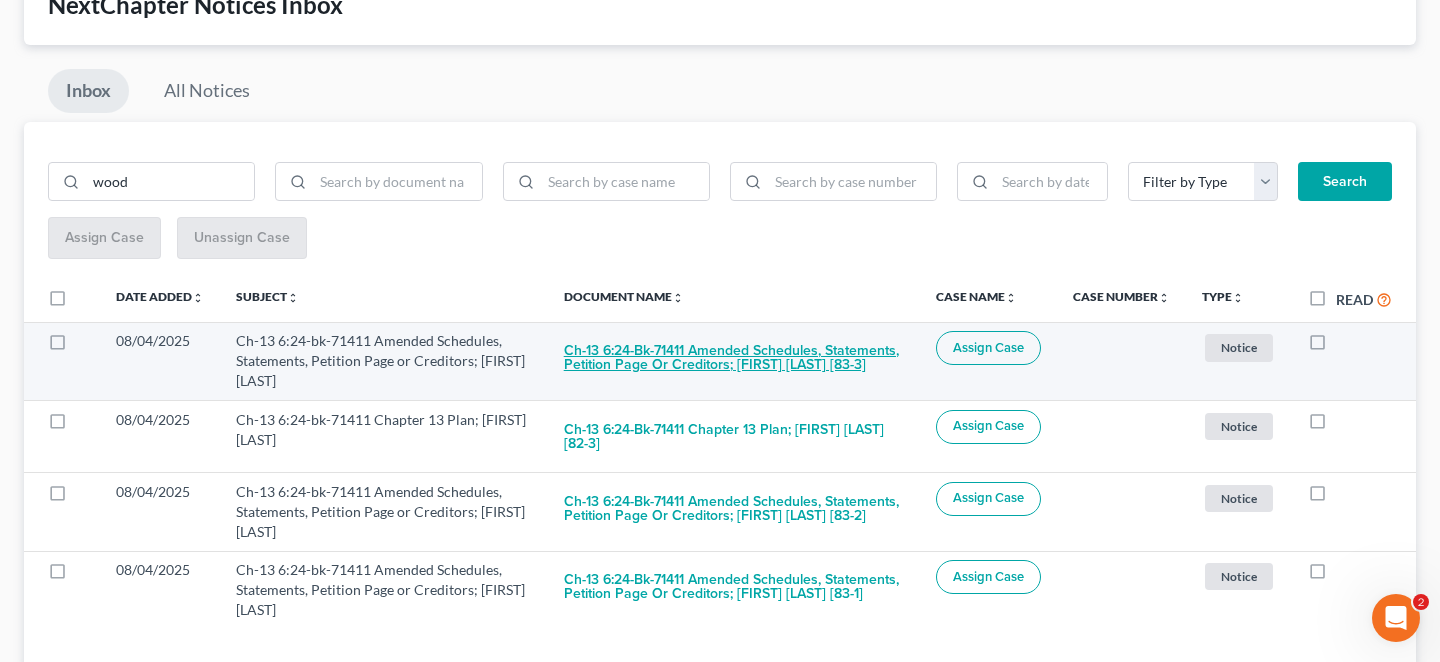 click on "Ch-13 6:24-bk-71411 Amended Schedules, Statements, Petition Page or Creditors; [FIRST] [LAST] [83-3]" at bounding box center [734, 358] 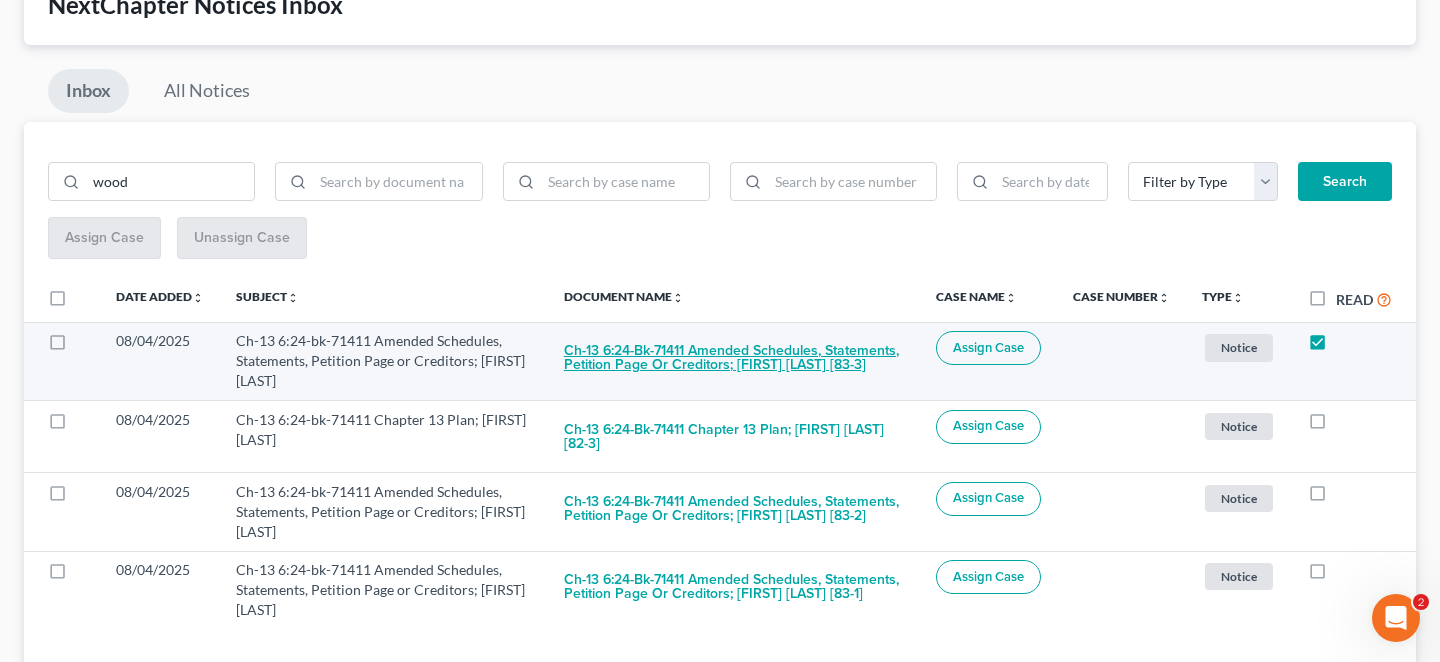 checkbox on "true" 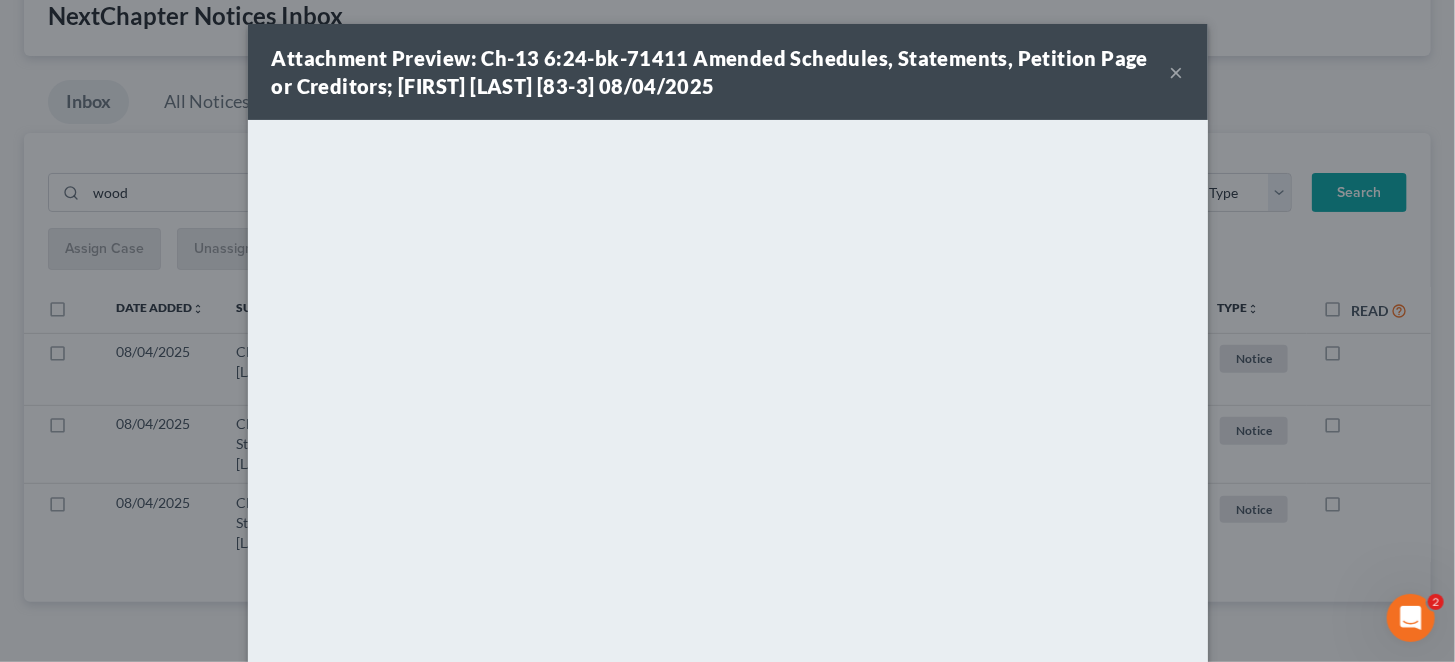 scroll, scrollTop: 66, scrollLeft: 0, axis: vertical 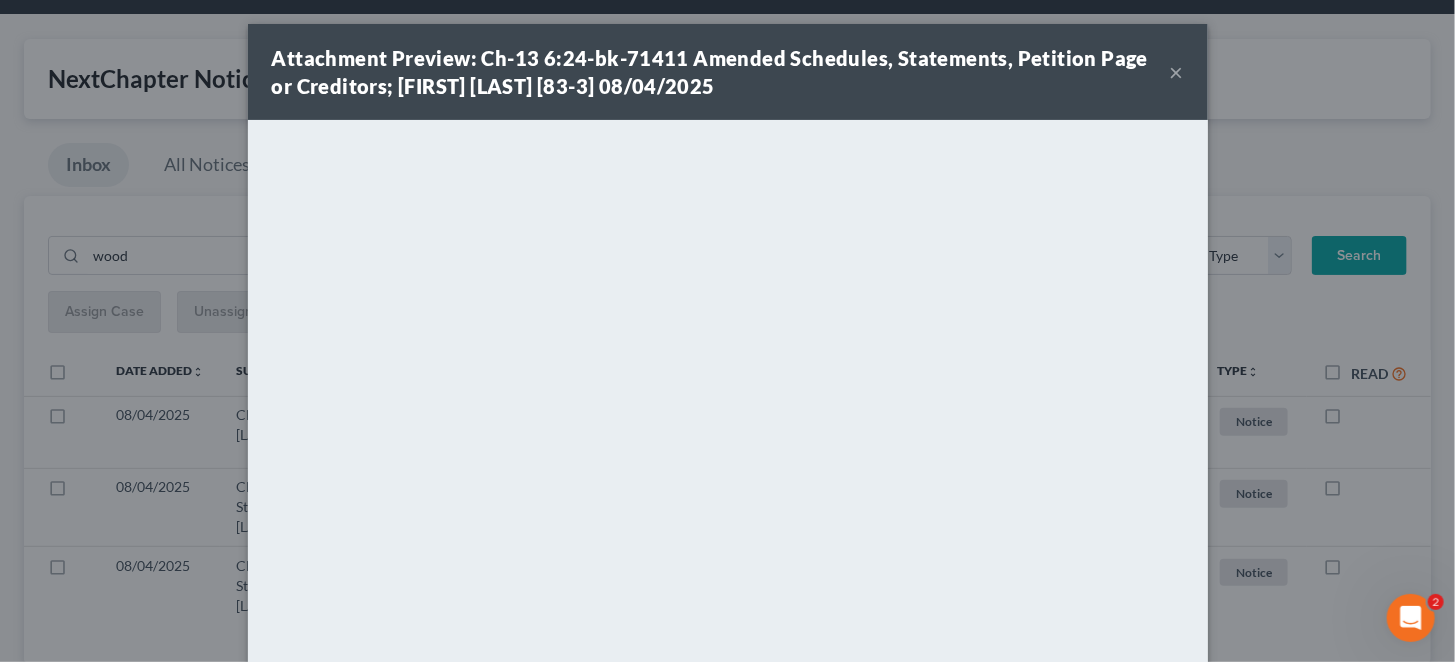 click on "×" at bounding box center (1177, 72) 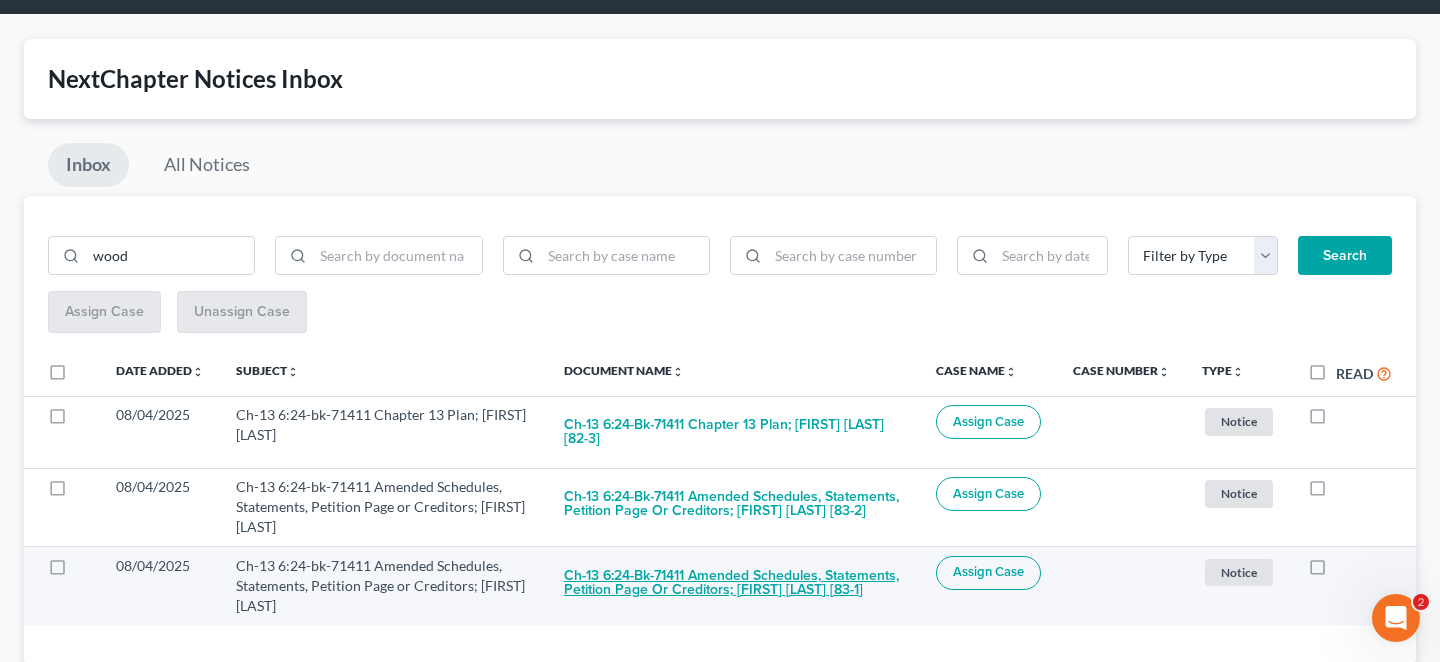click on "Ch-13 6:24-bk-71411 Amended Schedules, Statements, Petition Page or Creditors; [FIRST] [LAST] [83-1]" at bounding box center [734, 583] 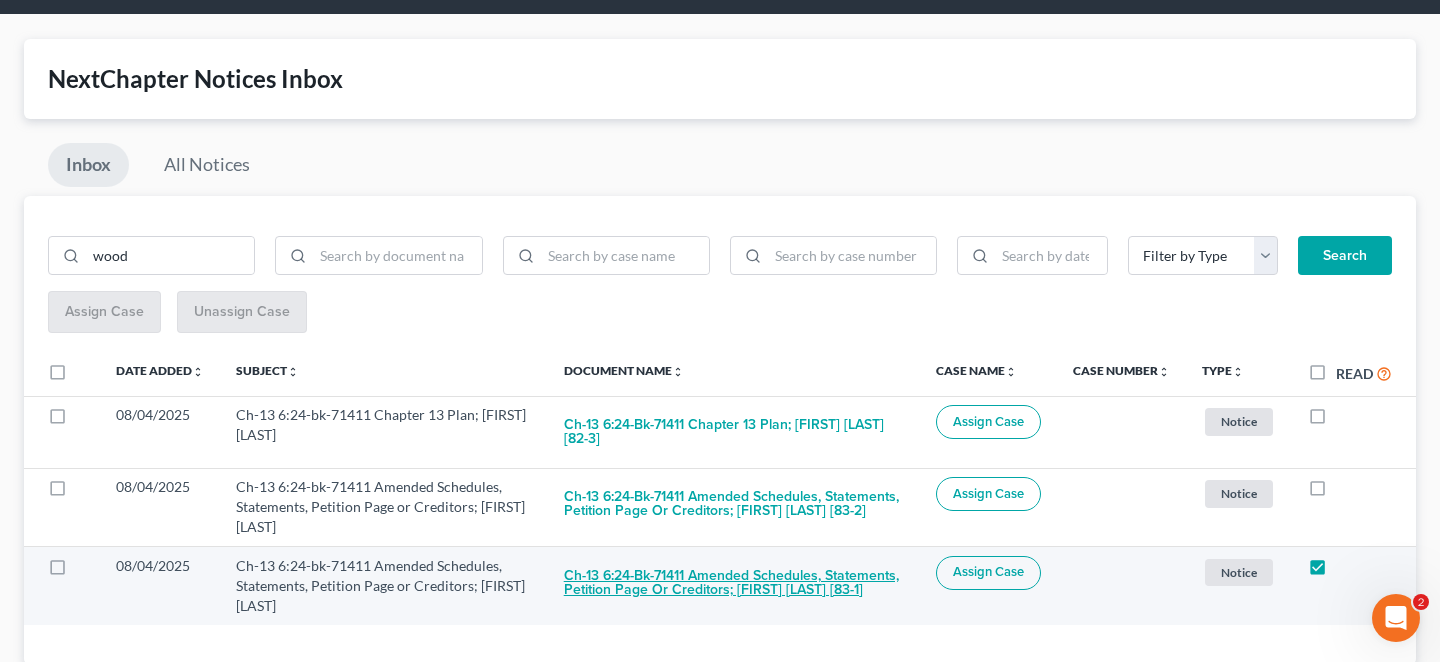 checkbox on "true" 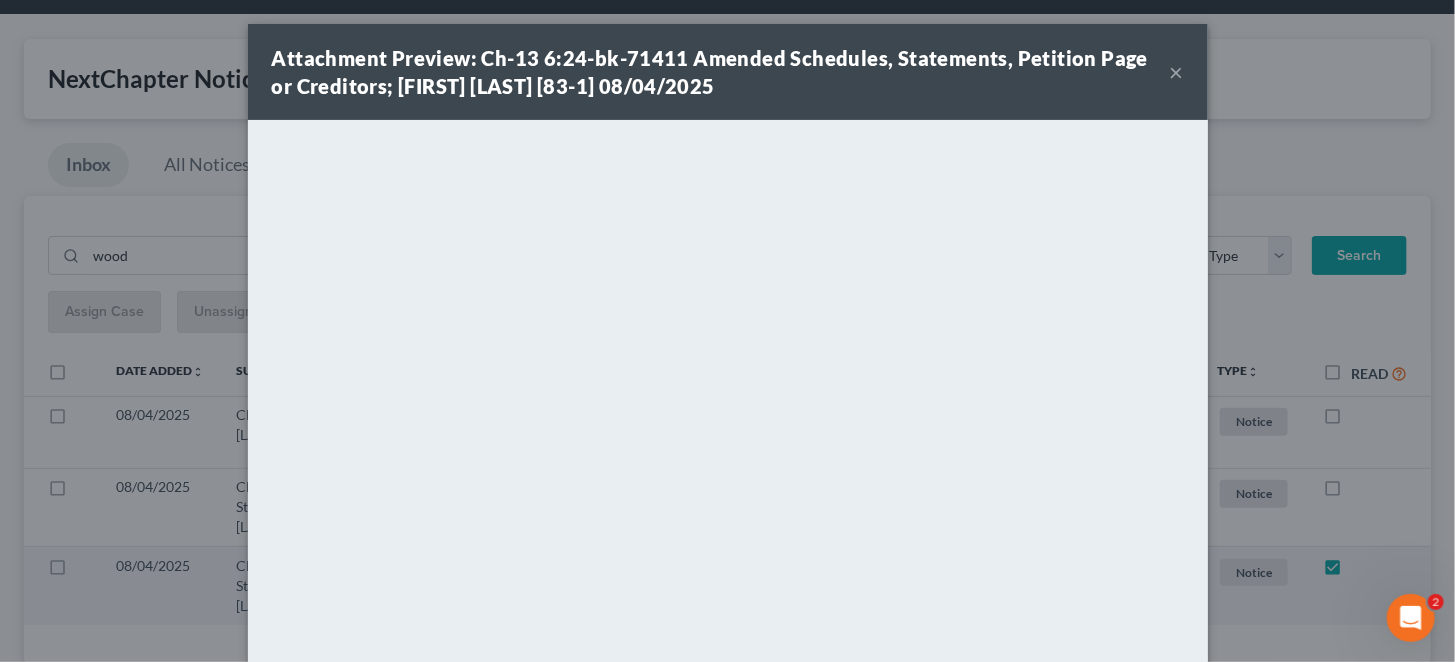 scroll, scrollTop: 0, scrollLeft: 0, axis: both 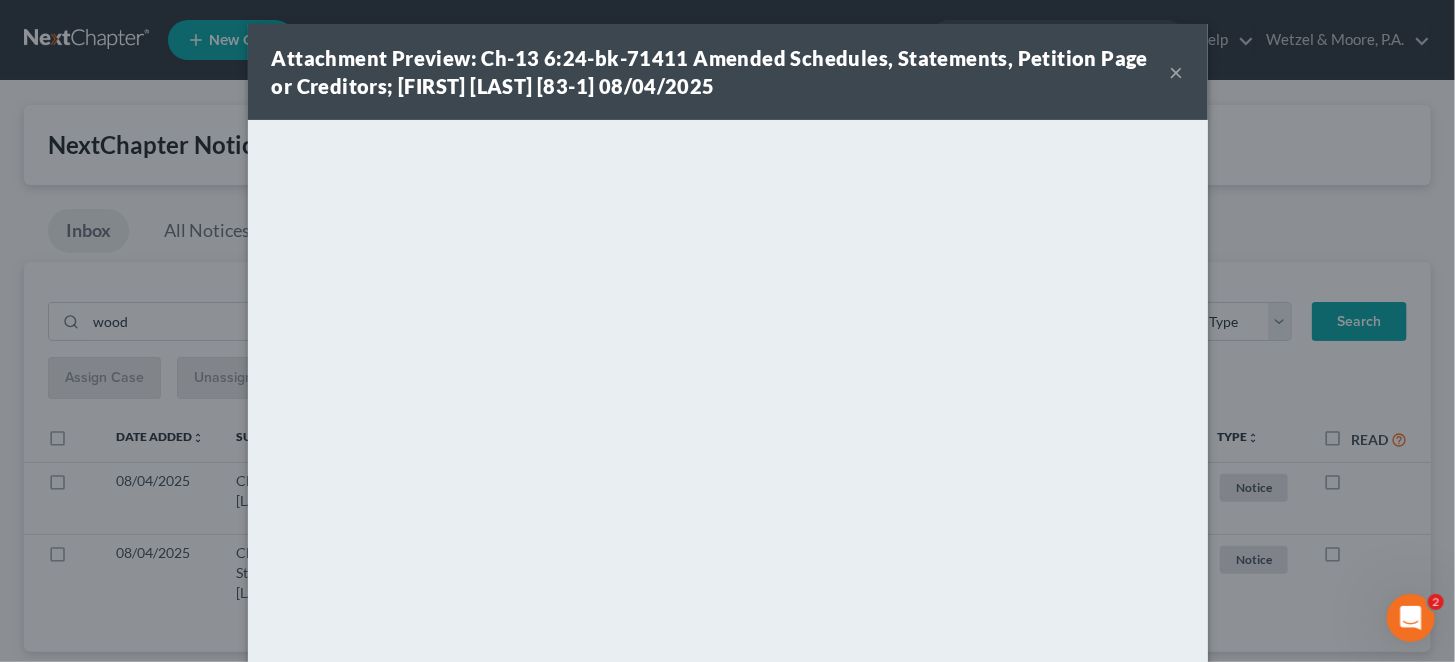 click on "×" at bounding box center [1177, 72] 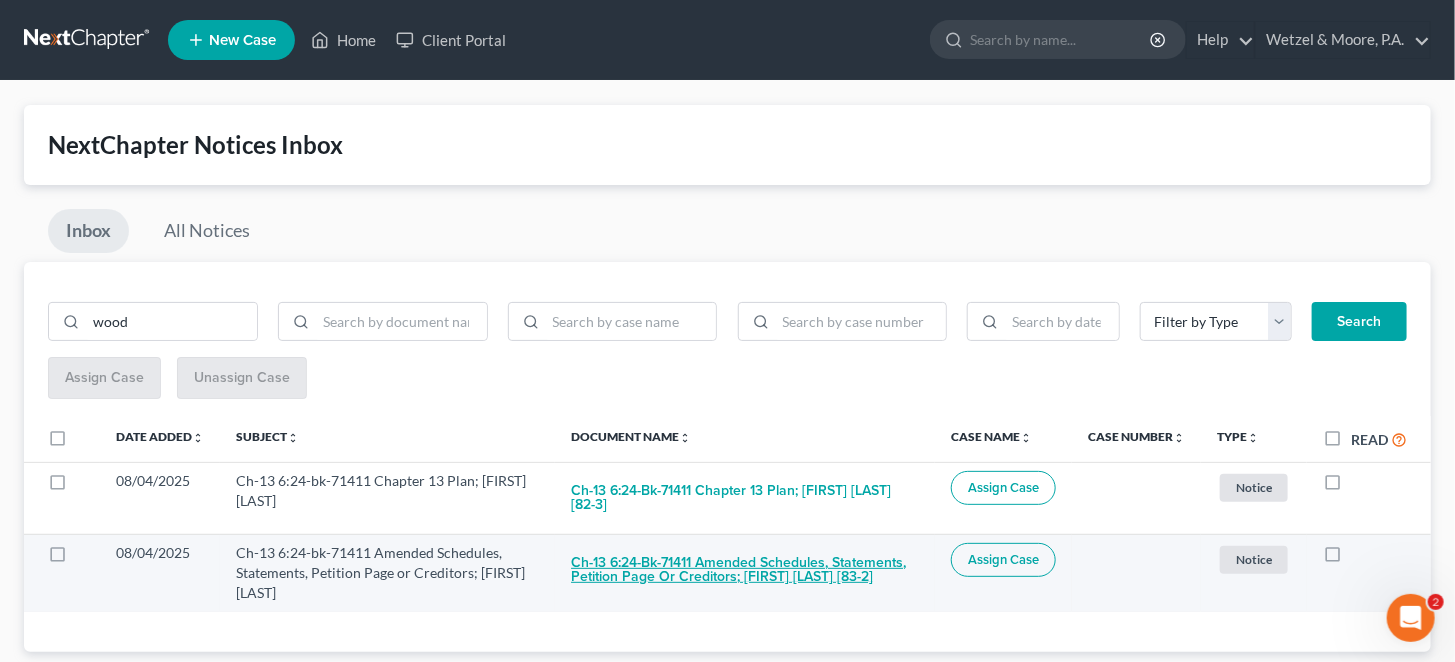 click on "Ch-13 6:24-bk-71411 Amended Schedules, Statements, Petition Page or Creditors; [FIRST] [LAST] [83-2]" at bounding box center [745, 570] 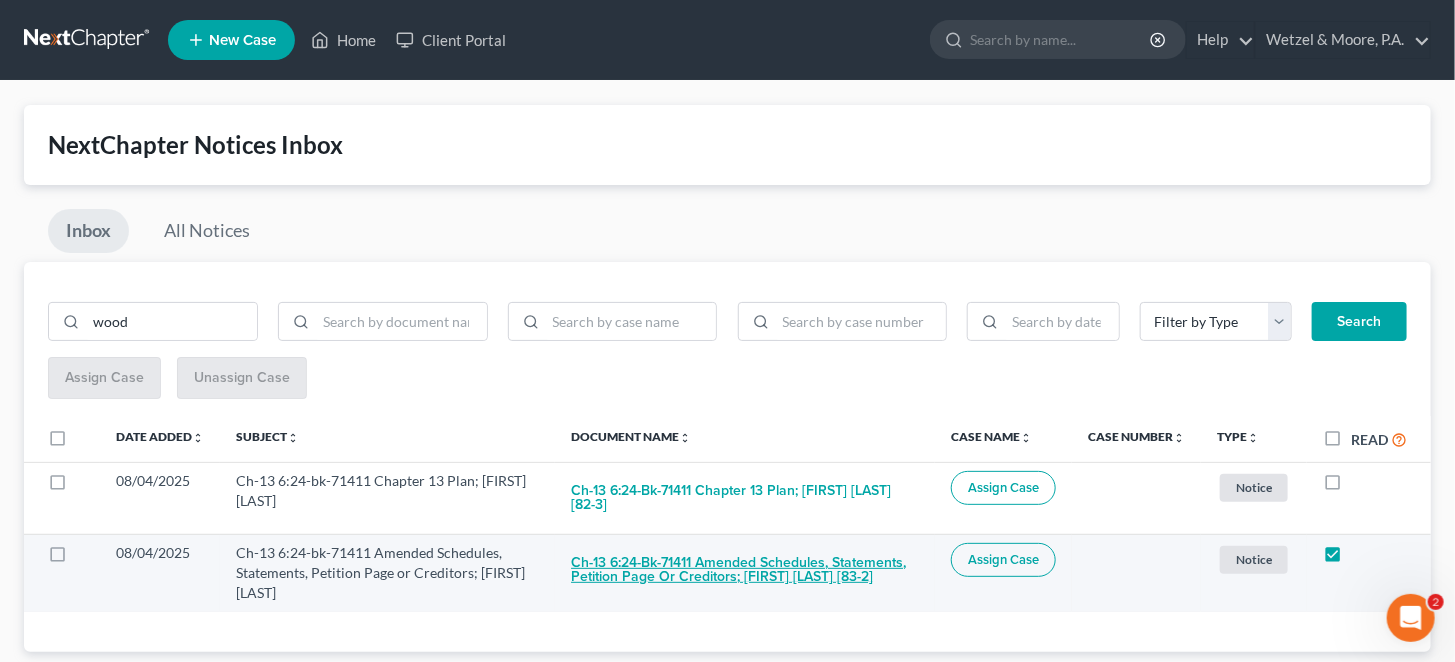 checkbox on "true" 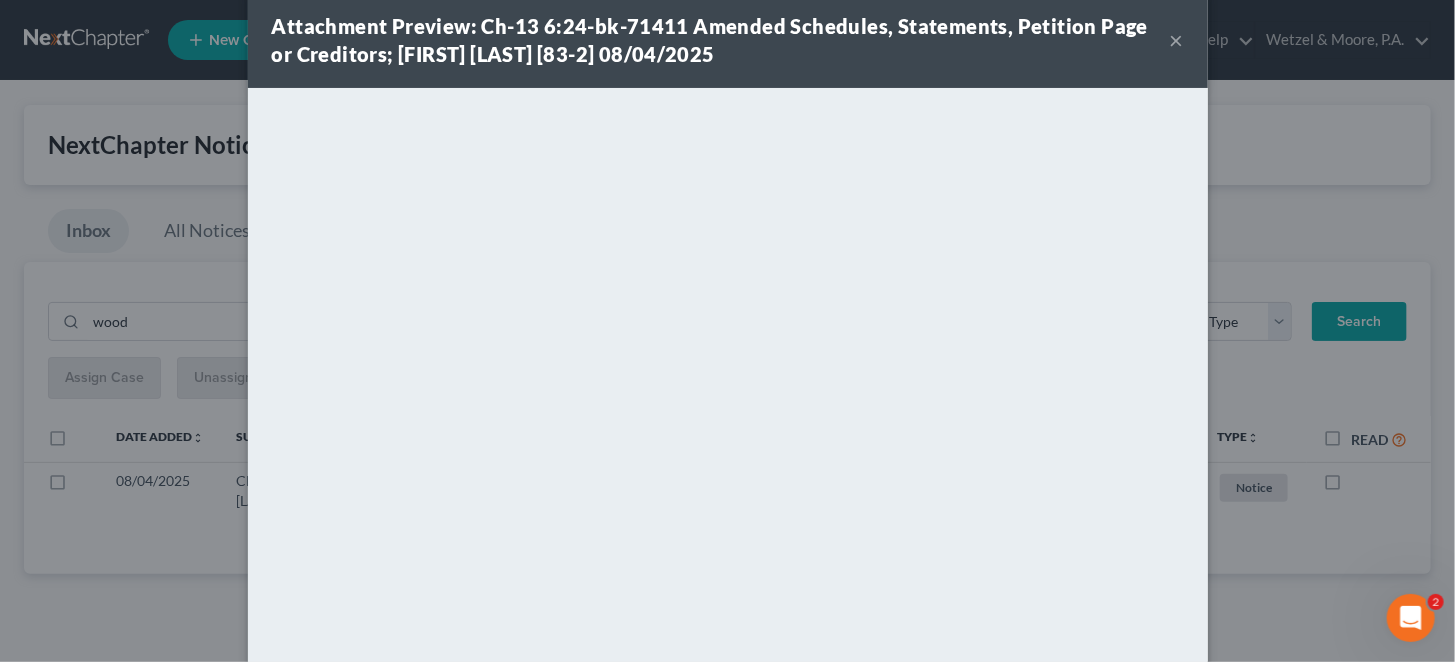 scroll, scrollTop: 0, scrollLeft: 0, axis: both 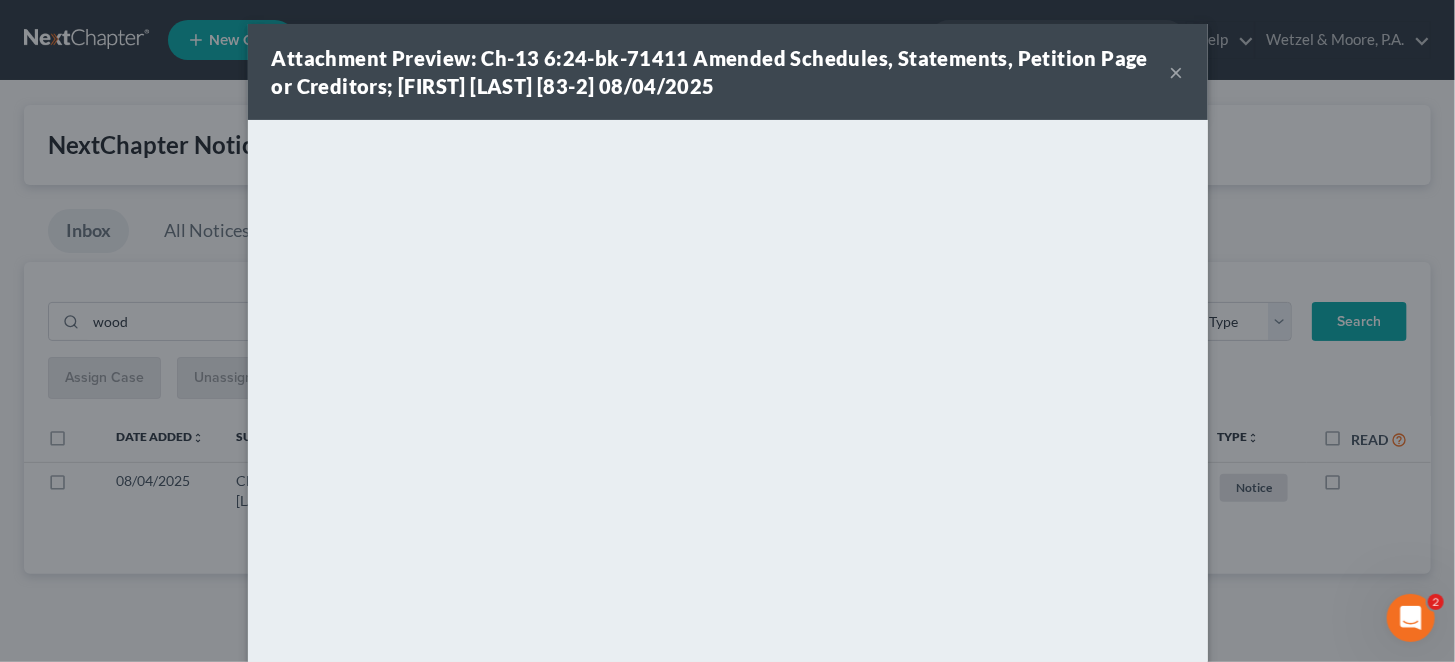 click on "×" at bounding box center [1177, 72] 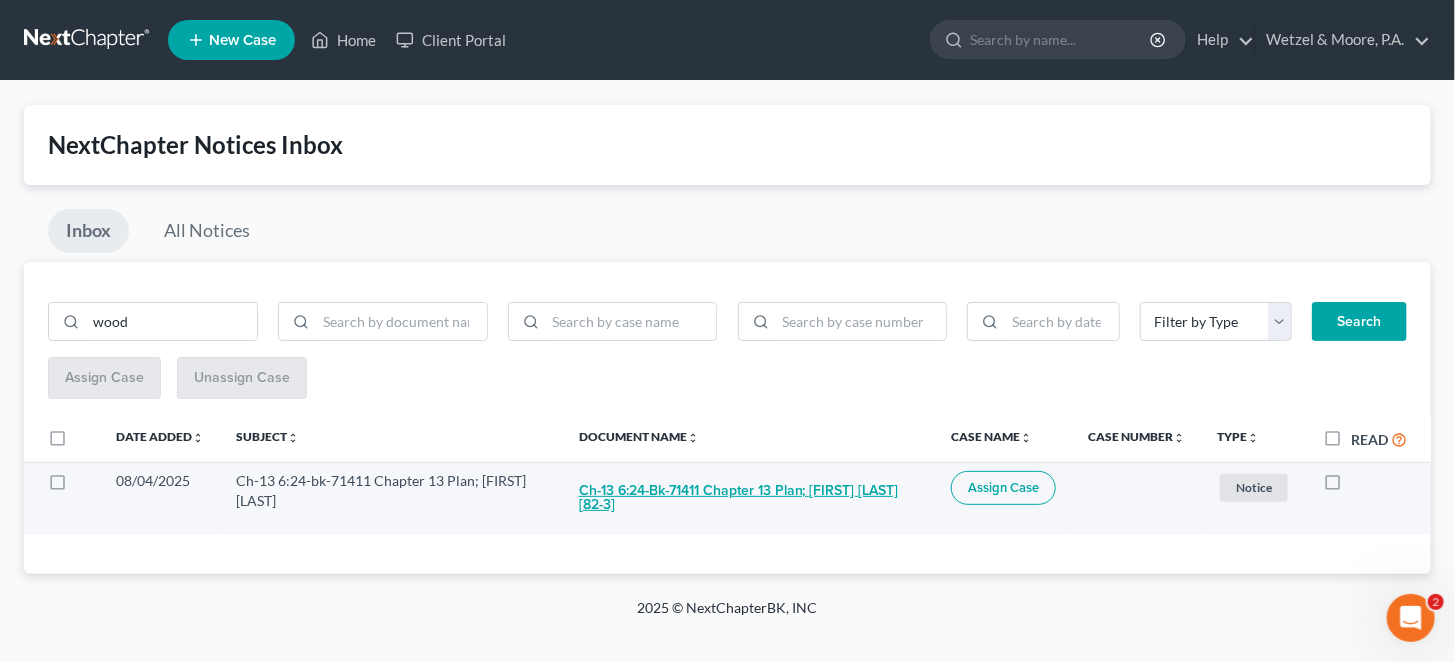 click on "Ch-13 6:24-bk-71411 Chapter 13 Plan; [FIRST] [LAST] [82-3]" at bounding box center (749, 498) 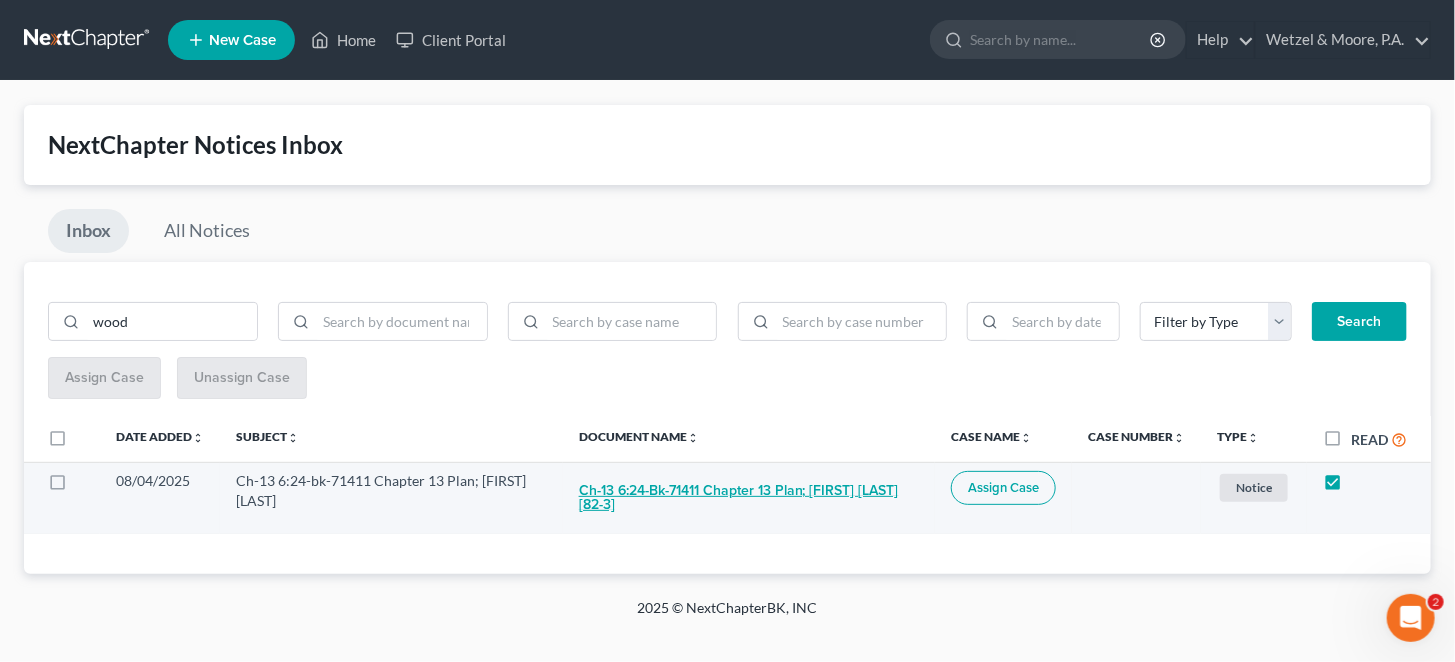 checkbox on "true" 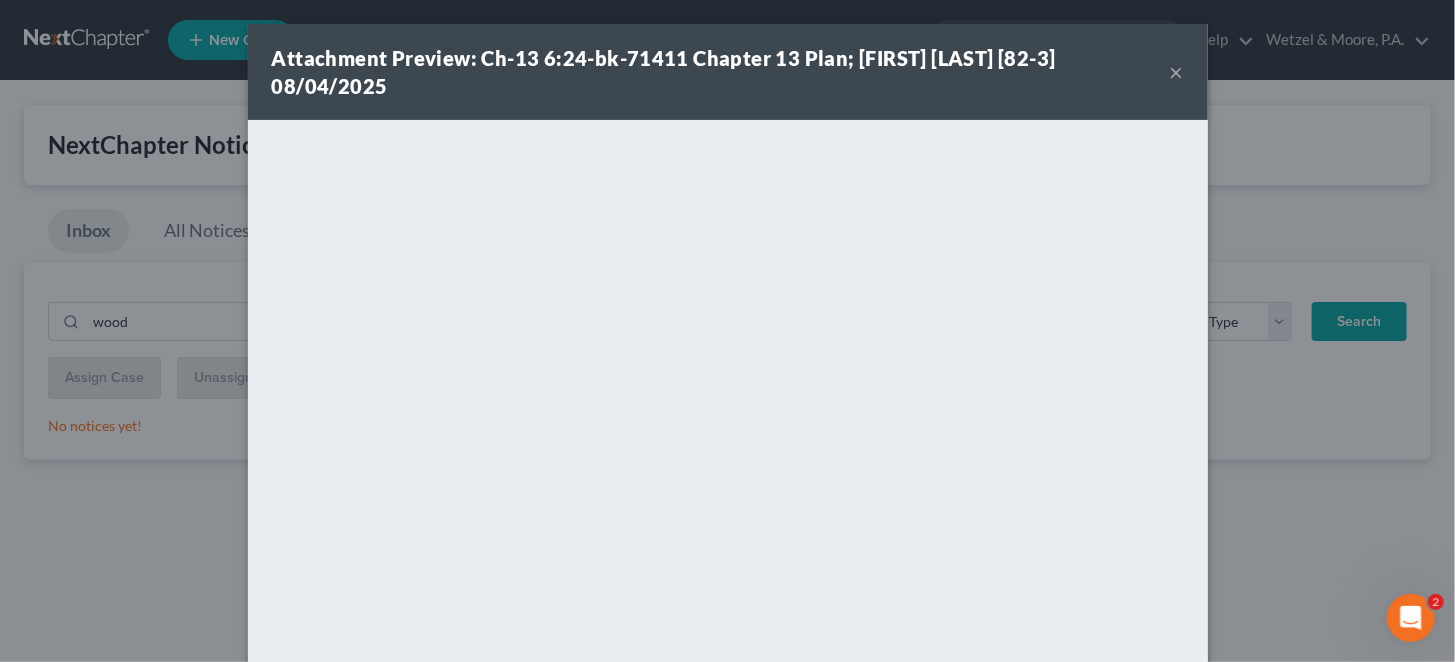 click on "×" at bounding box center [1177, 72] 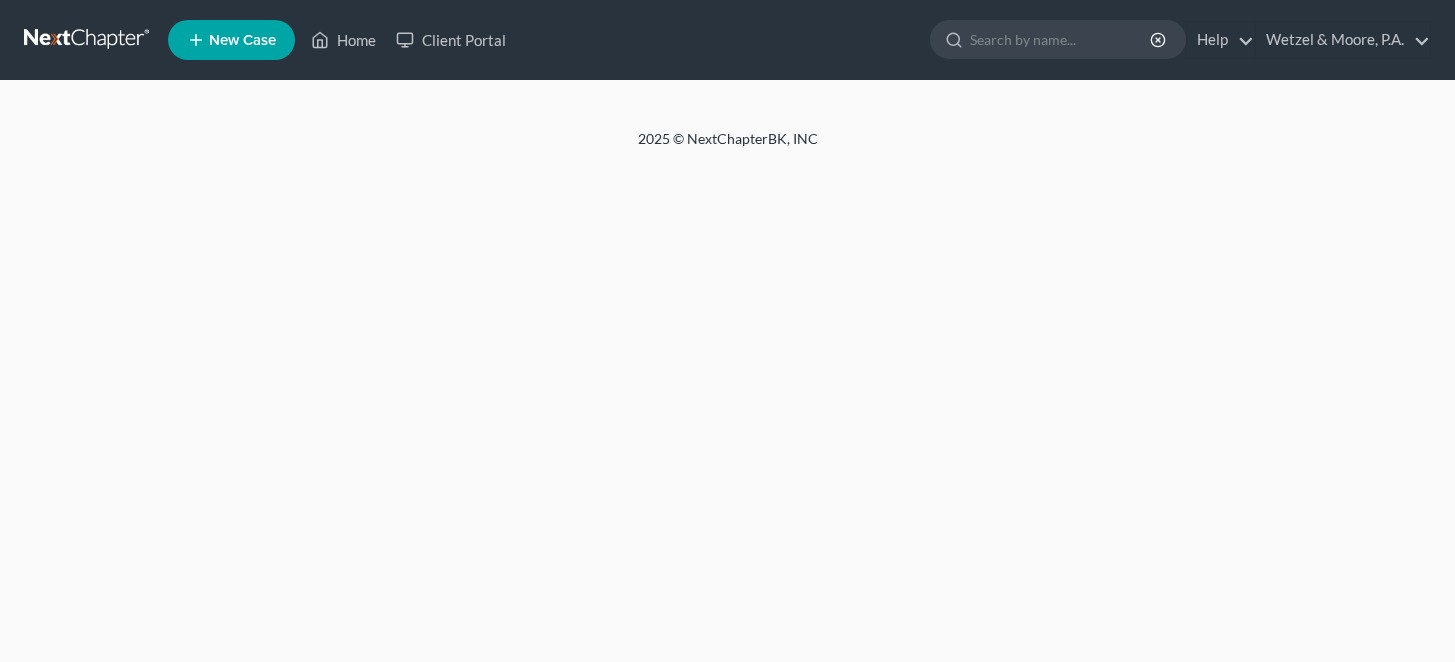 scroll, scrollTop: 0, scrollLeft: 0, axis: both 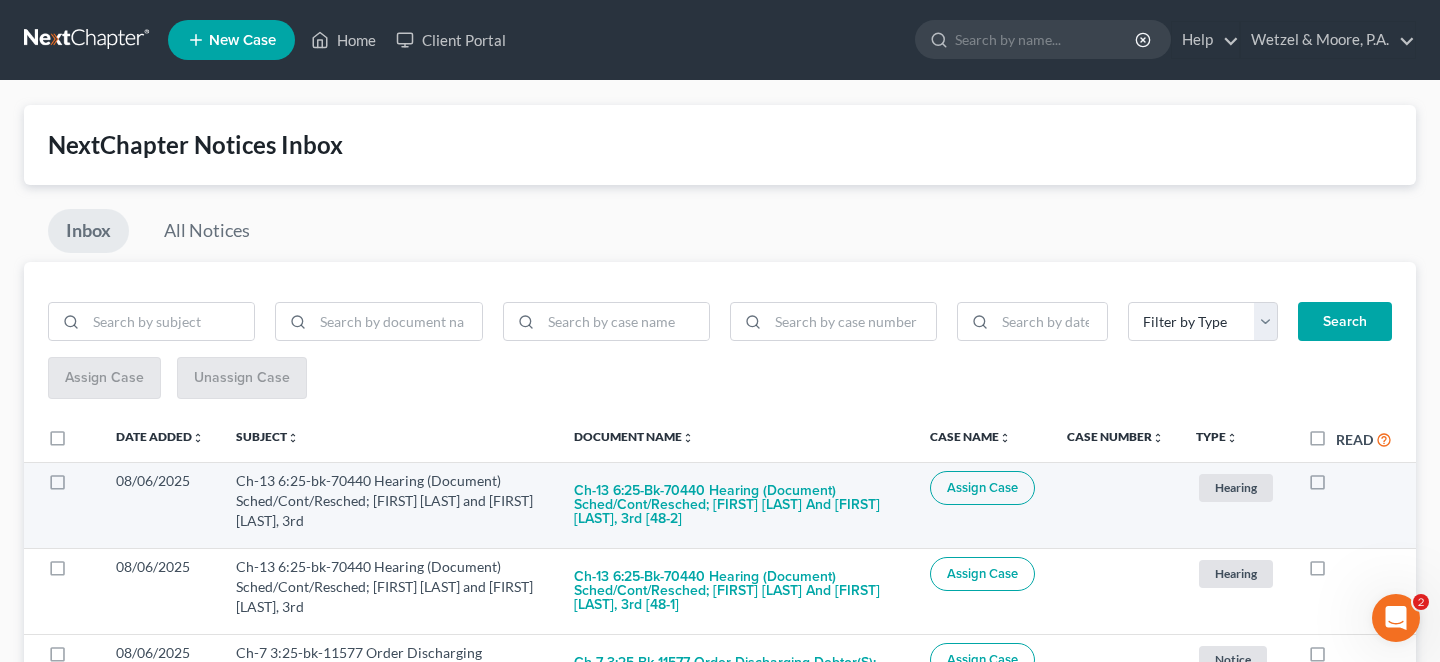 click at bounding box center [1336, 486] 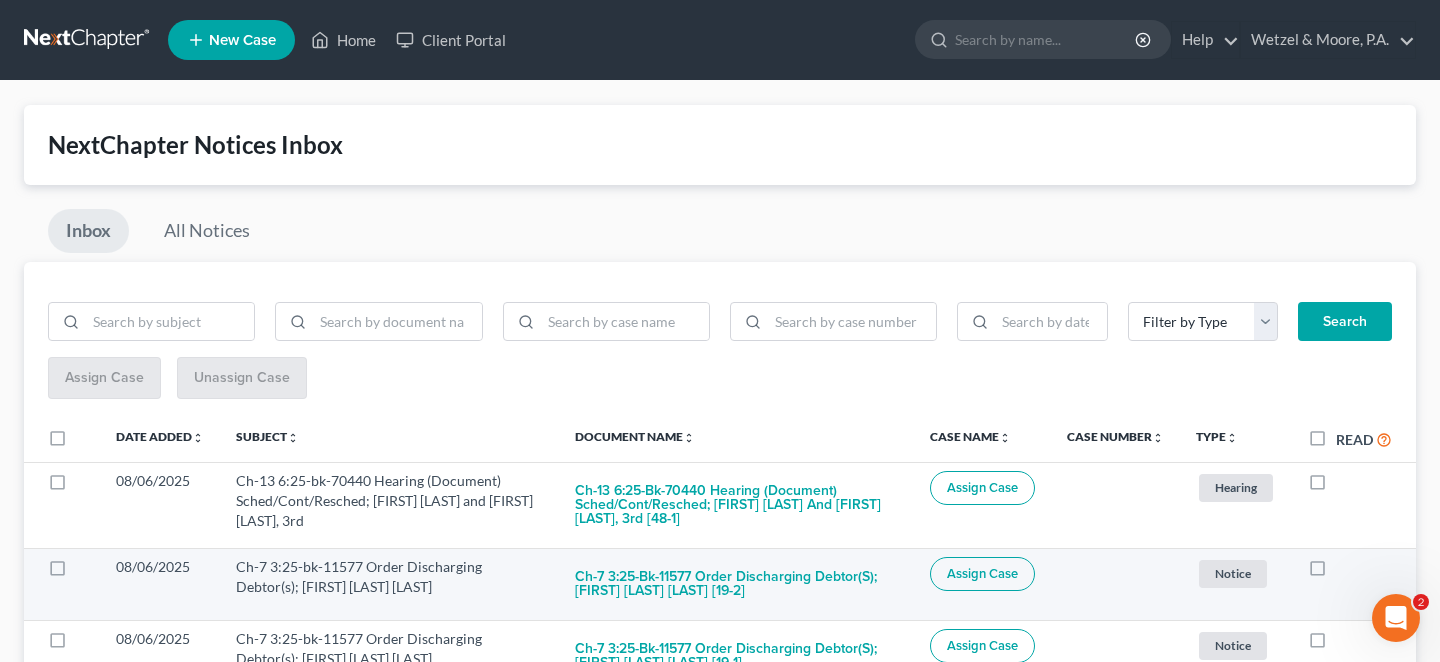 click at bounding box center [1336, 572] 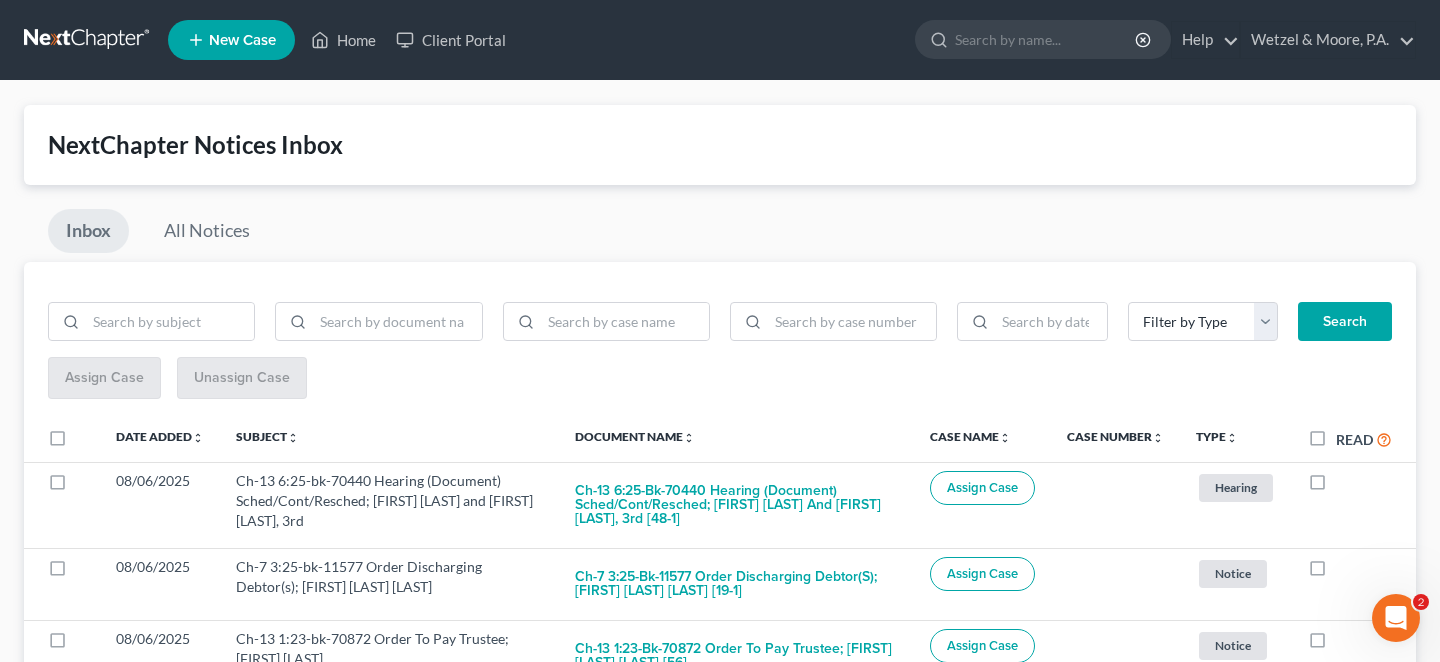 click at bounding box center (1336, 572) 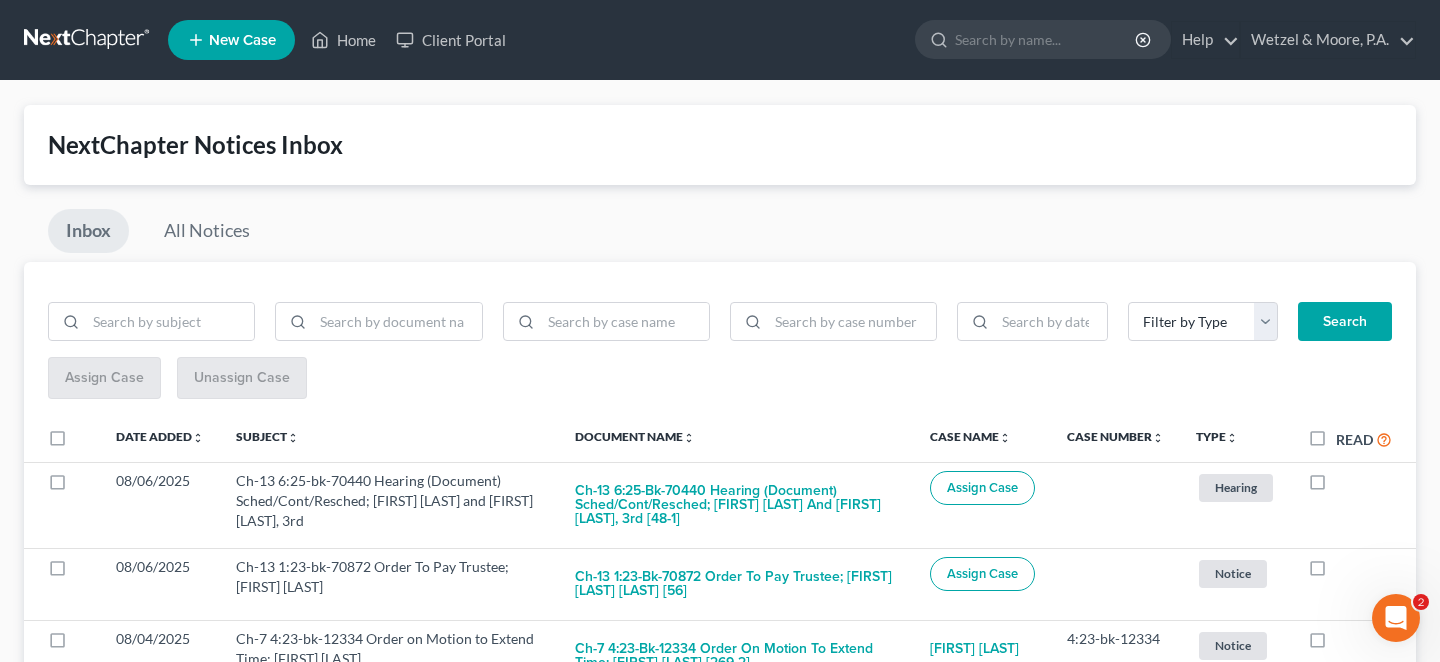 click at bounding box center [1336, 572] 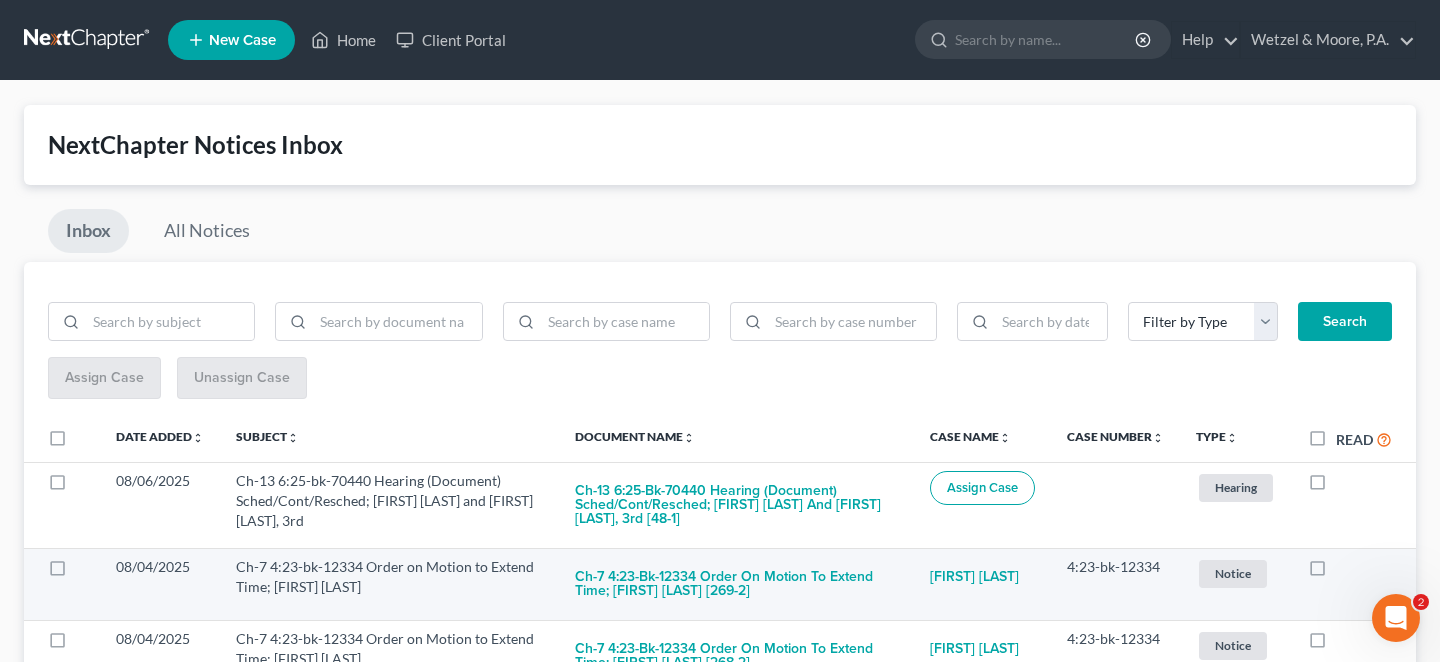 click at bounding box center (1336, 572) 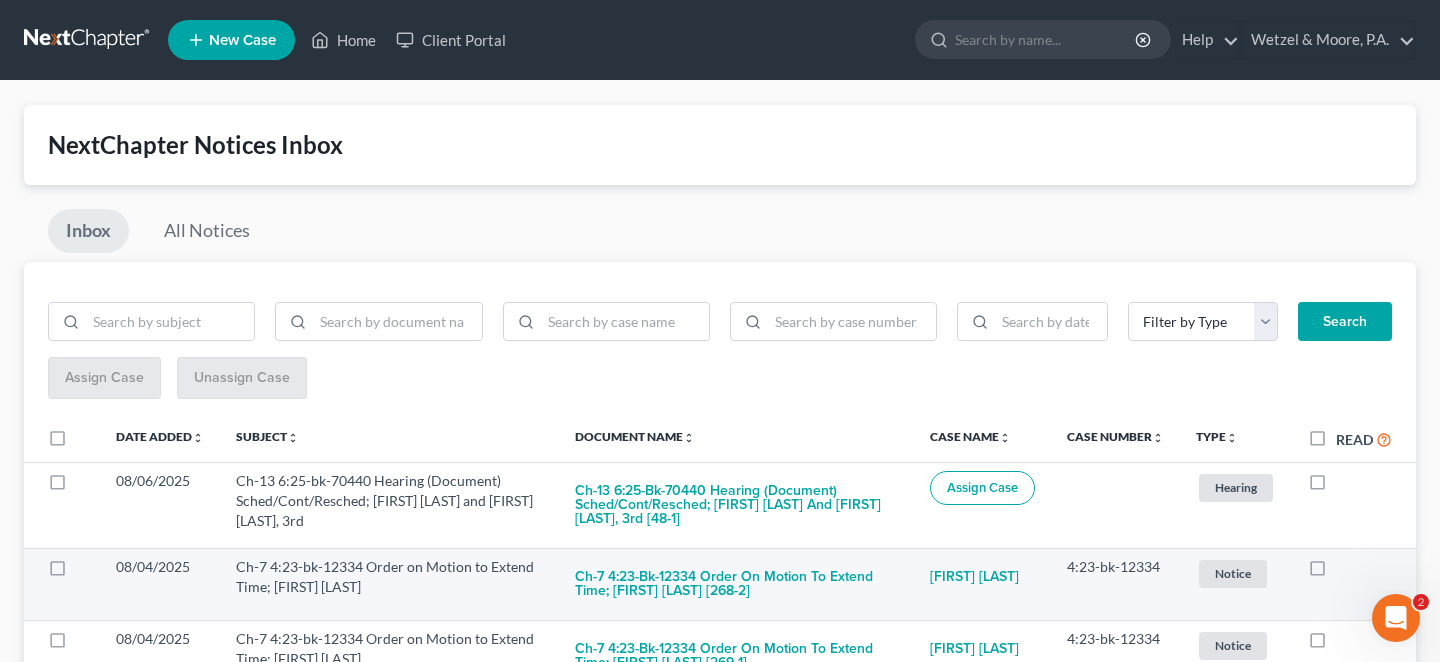 click at bounding box center (1336, 572) 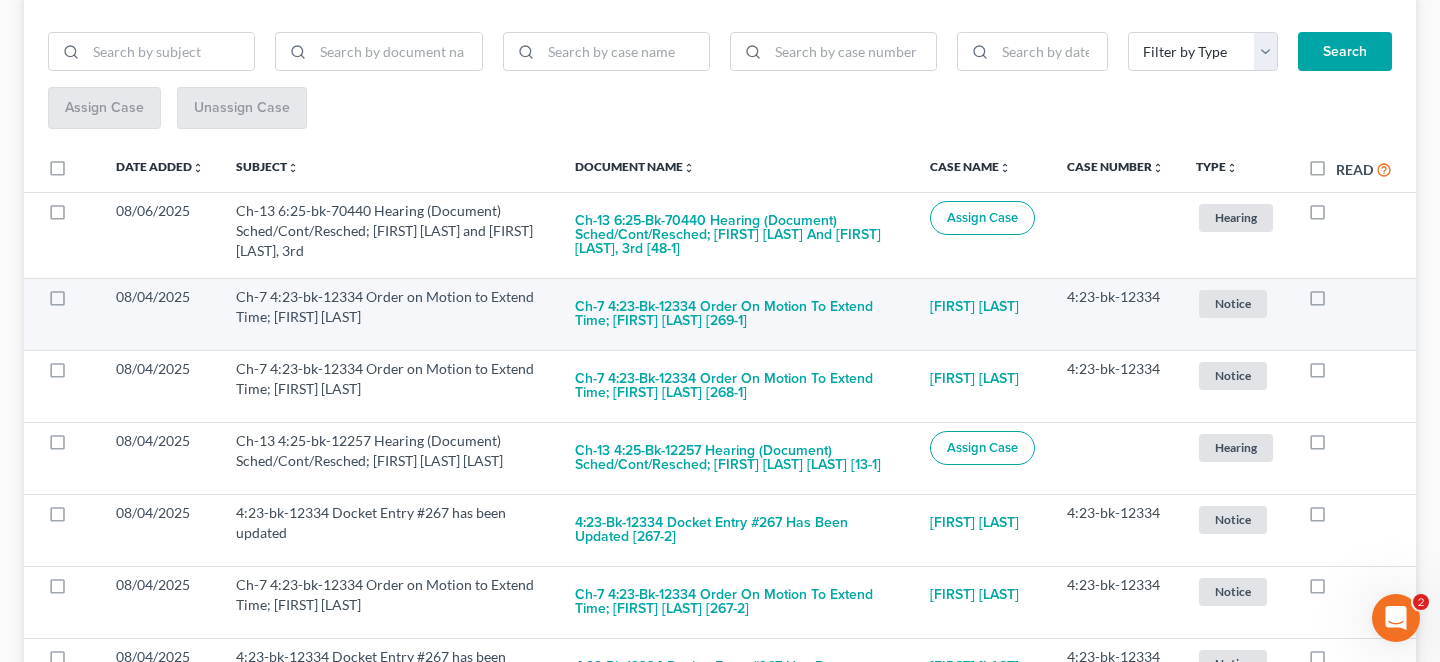 scroll, scrollTop: 233, scrollLeft: 0, axis: vertical 